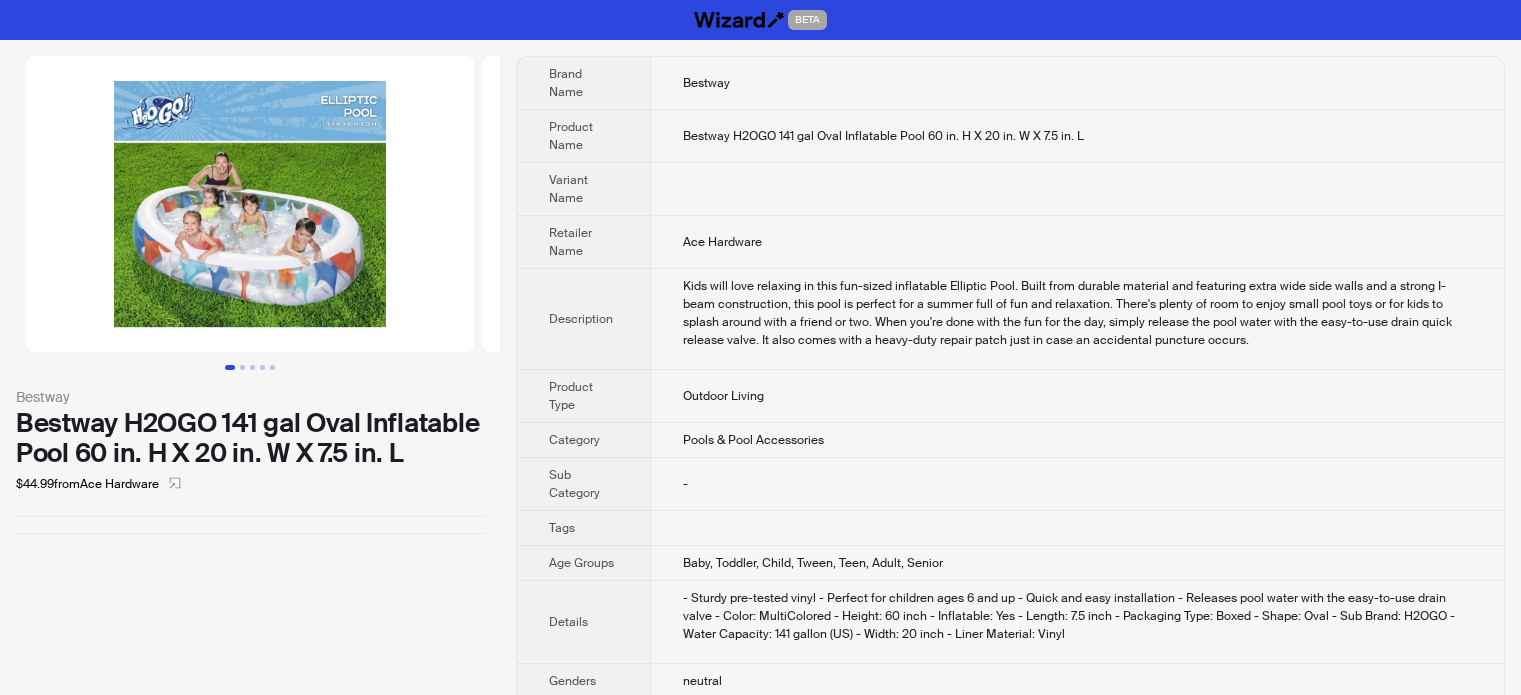 scroll, scrollTop: 0, scrollLeft: 0, axis: both 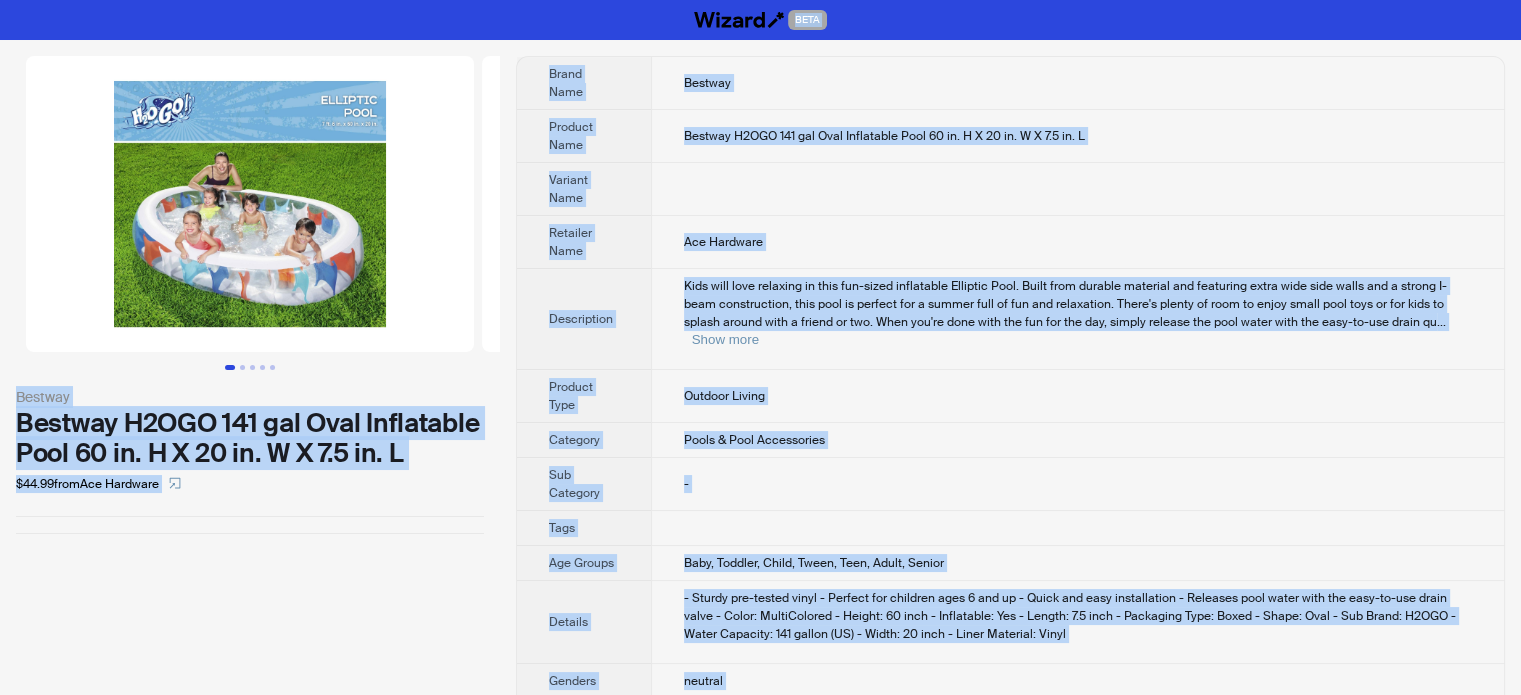 click on "Kids will love relaxing in this fun-sized inflatable Elliptic Pool. Built from durable material and featuring extra wide side walls and a strong I-beam construction, this pool is perfect for a summer full of fun and relaxation. There's plenty of room to enjoy small pool toys or for kids to splash around with a friend or two. When you're done with the fun for the day, simply release the pool water with the easy-to-use drain qu ... Show more" at bounding box center (1077, 83) 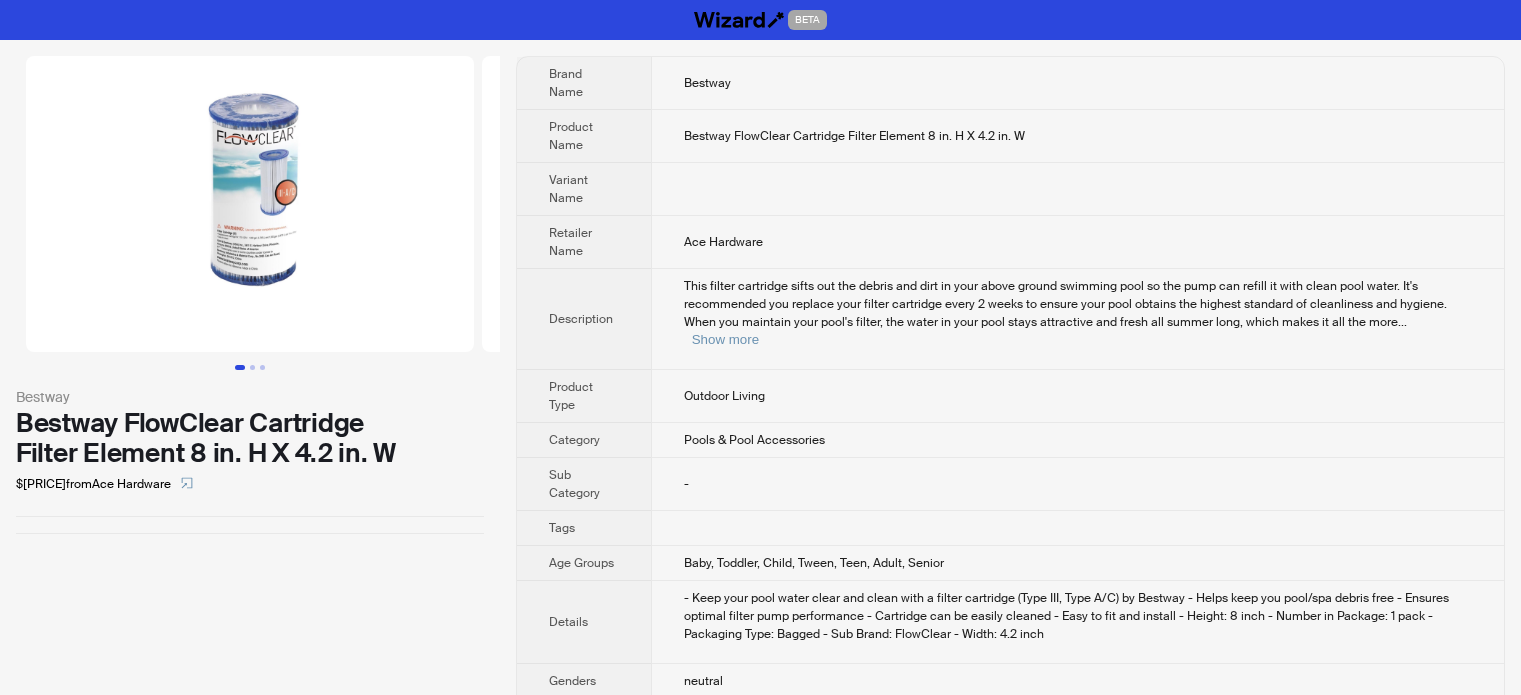 scroll, scrollTop: 0, scrollLeft: 0, axis: both 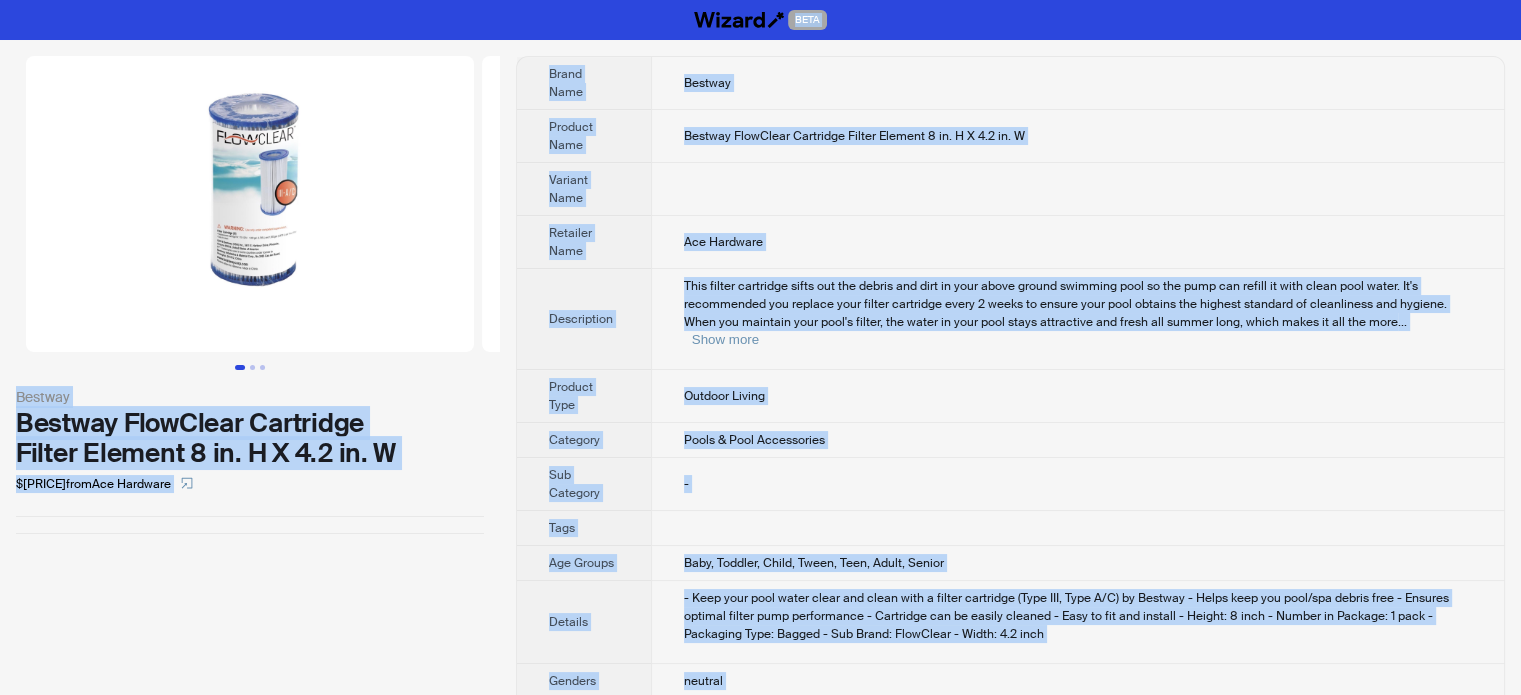 click on "Outdoor Living" at bounding box center [1077, 83] 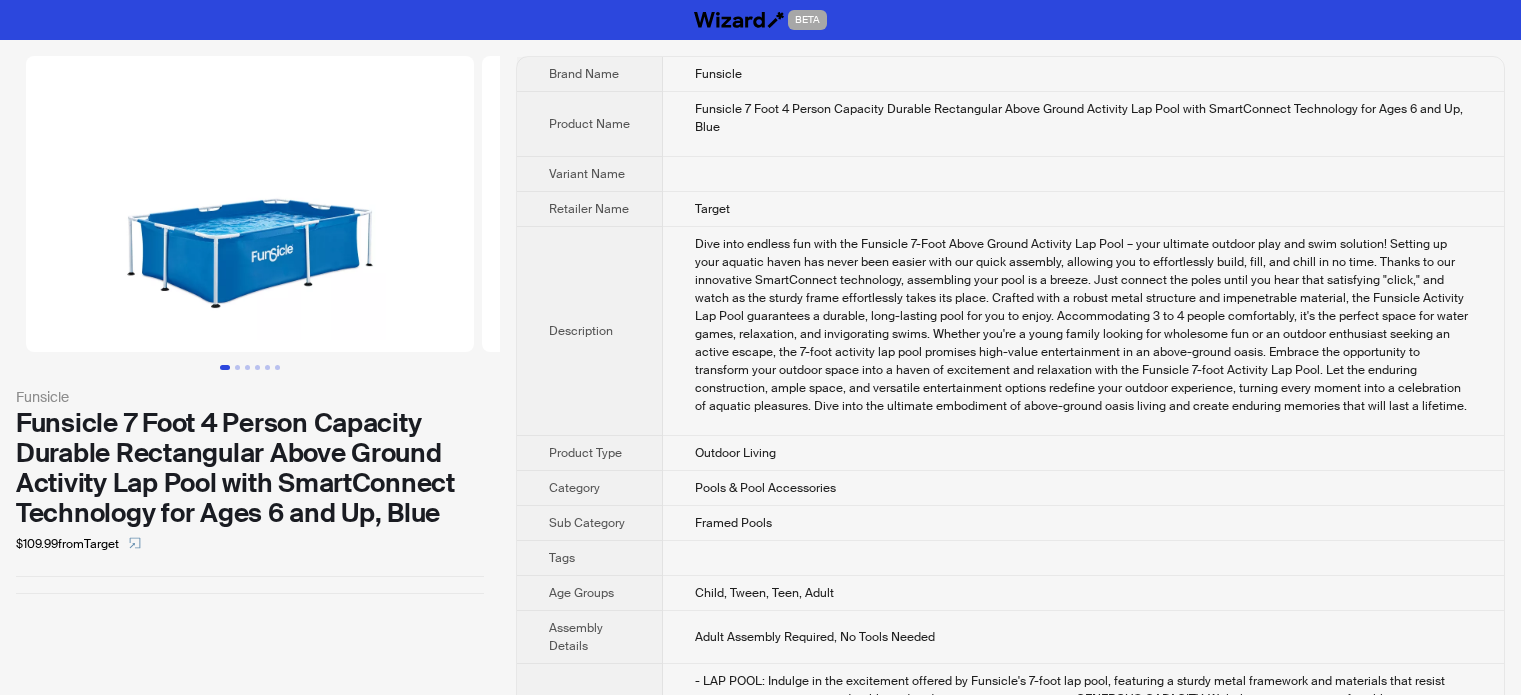 scroll, scrollTop: 0, scrollLeft: 0, axis: both 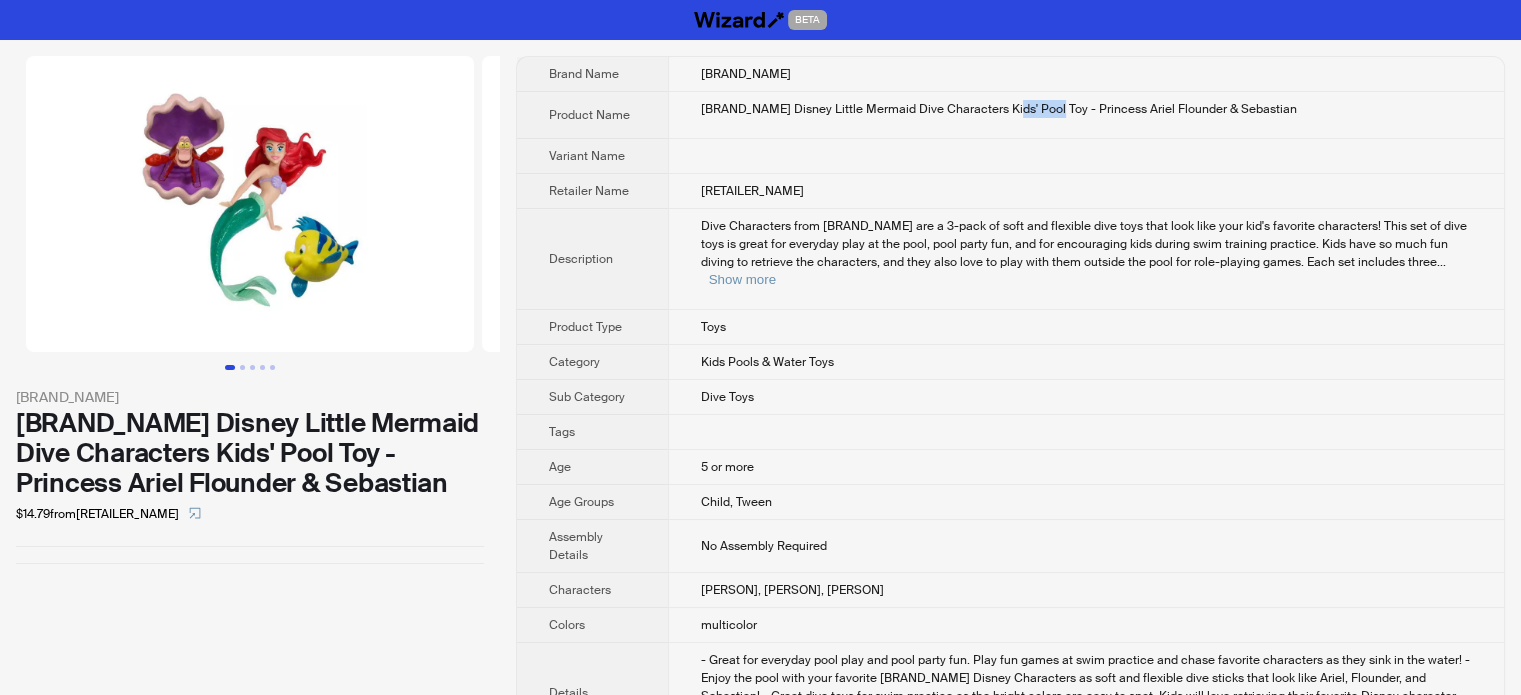 drag, startPoint x: 1002, startPoint y: 111, endPoint x: 1049, endPoint y: 107, distance: 47.169907 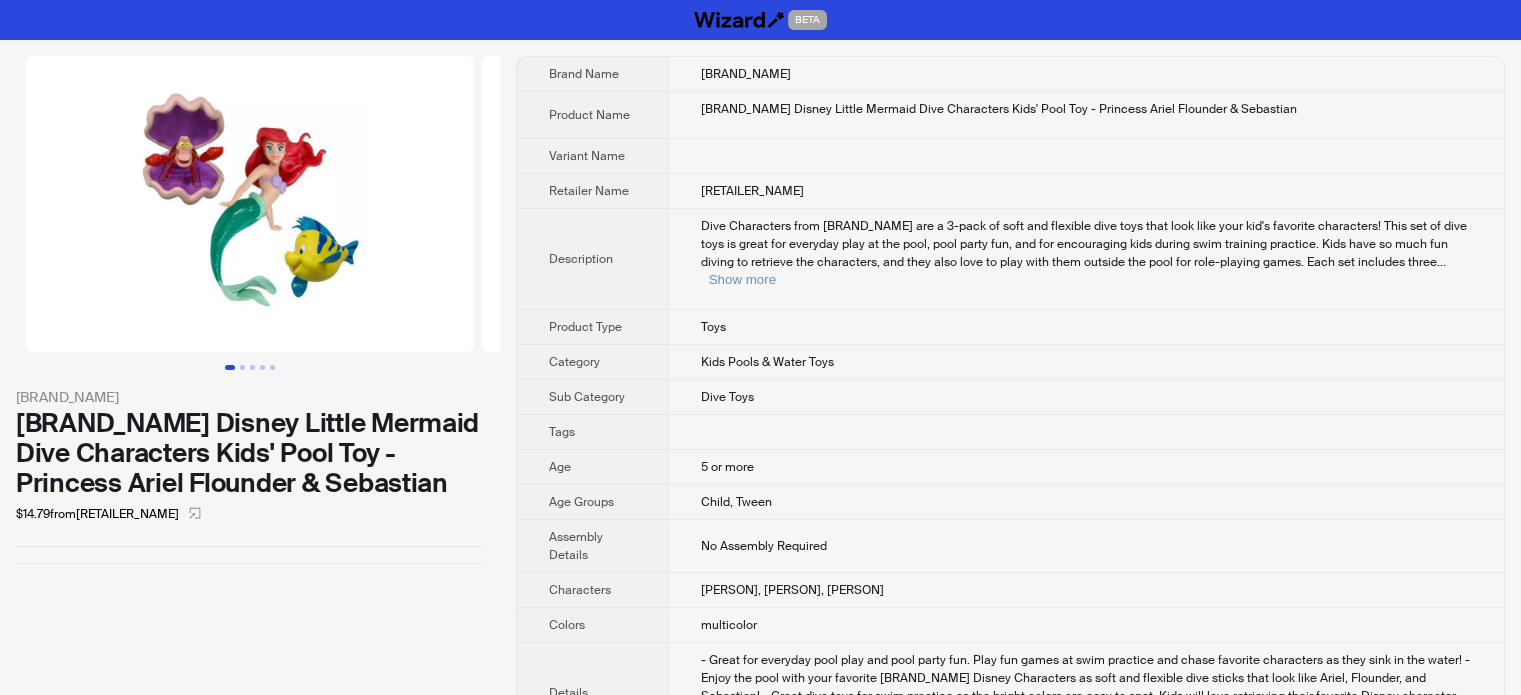 click on "Target" at bounding box center [1086, 74] 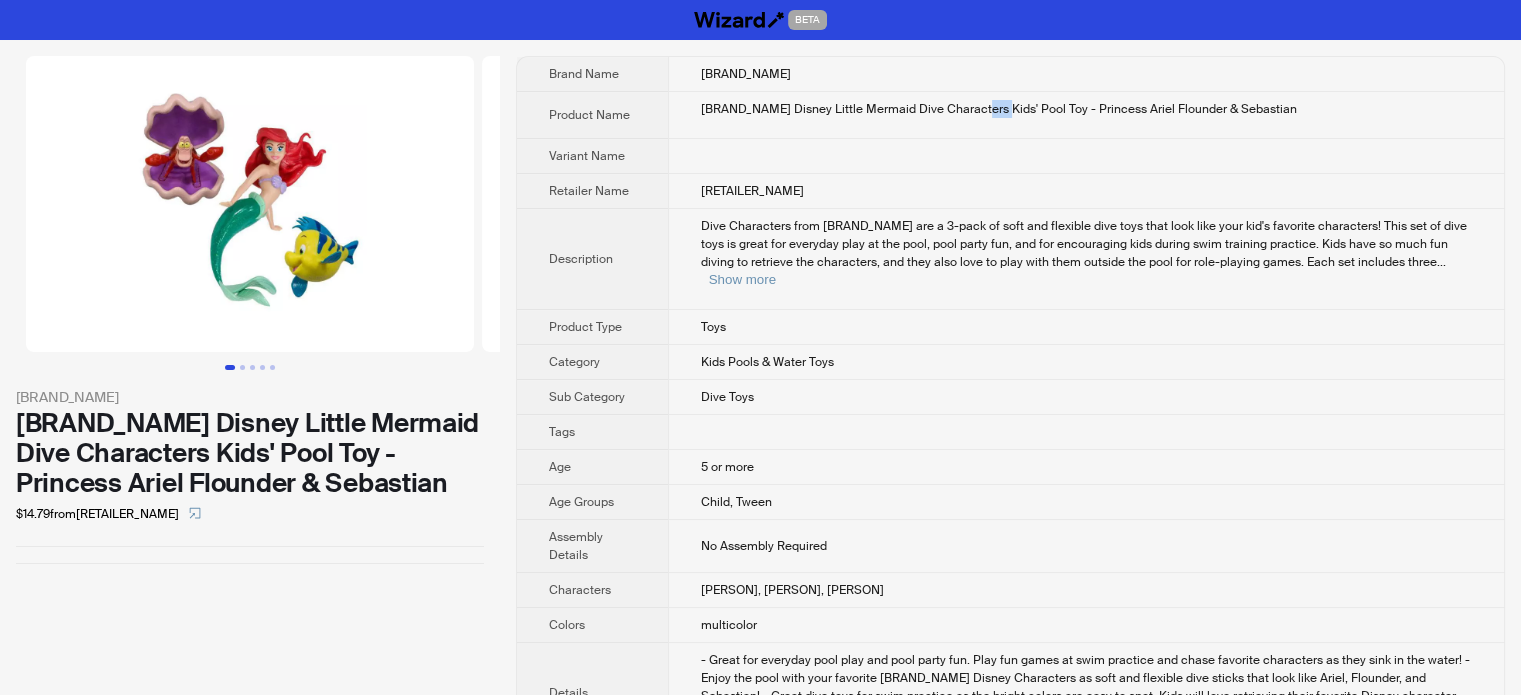 drag, startPoint x: 975, startPoint y: 105, endPoint x: 999, endPoint y: 107, distance: 24.083189 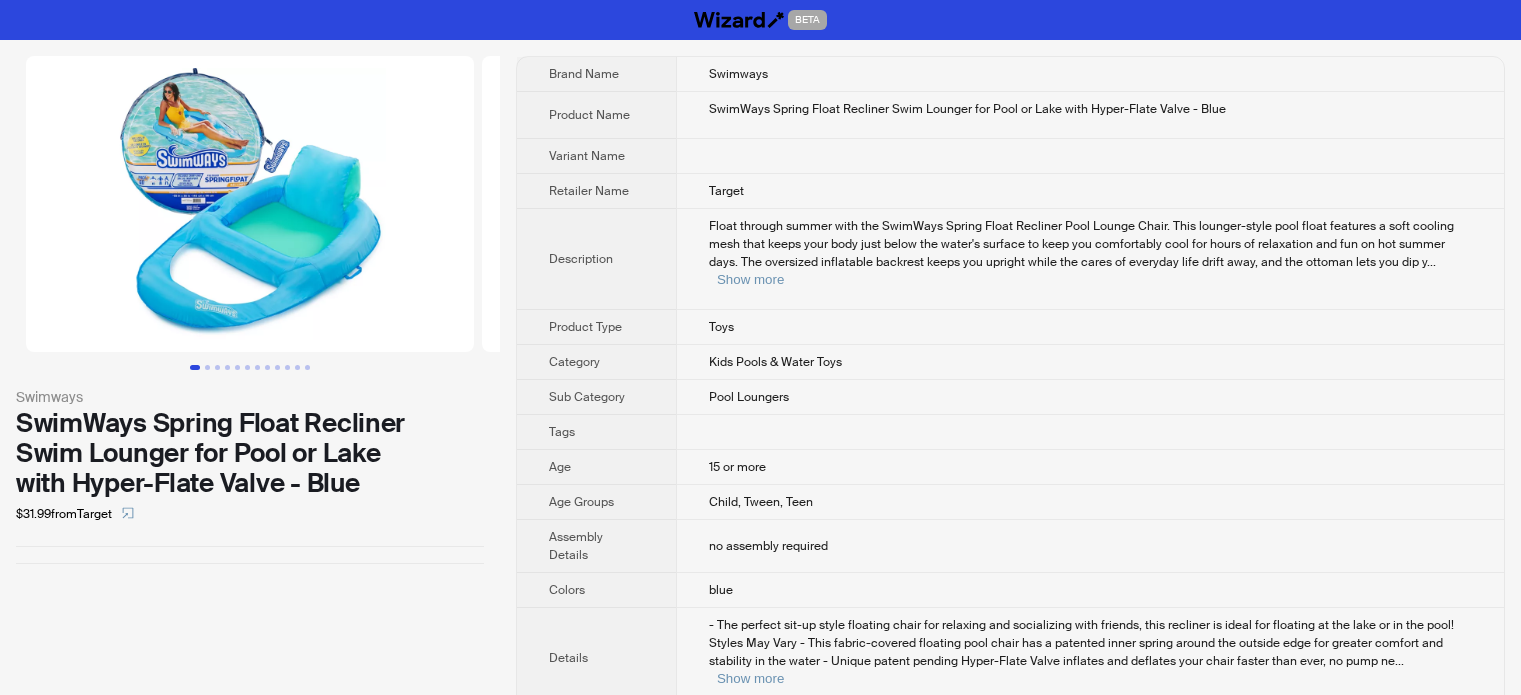 scroll, scrollTop: 0, scrollLeft: 0, axis: both 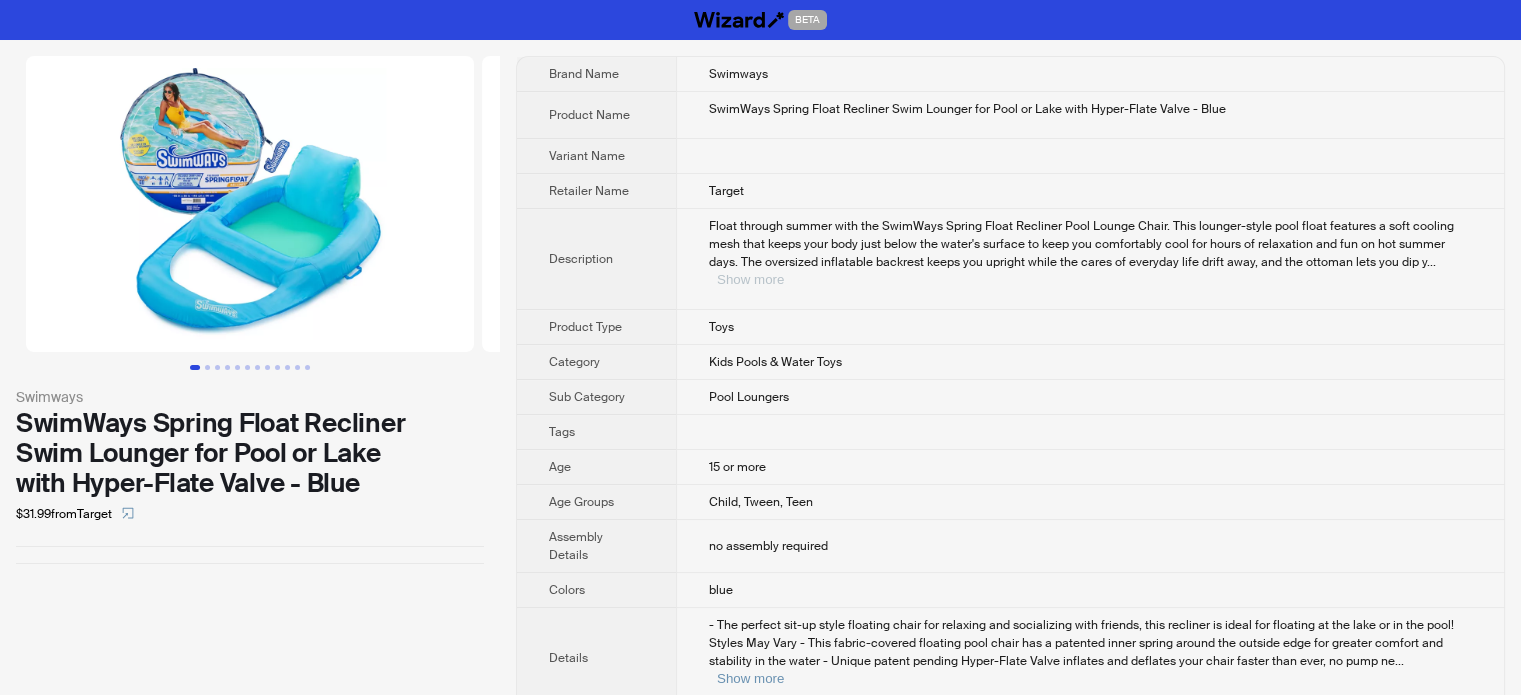 click on "Show more" at bounding box center [750, 279] 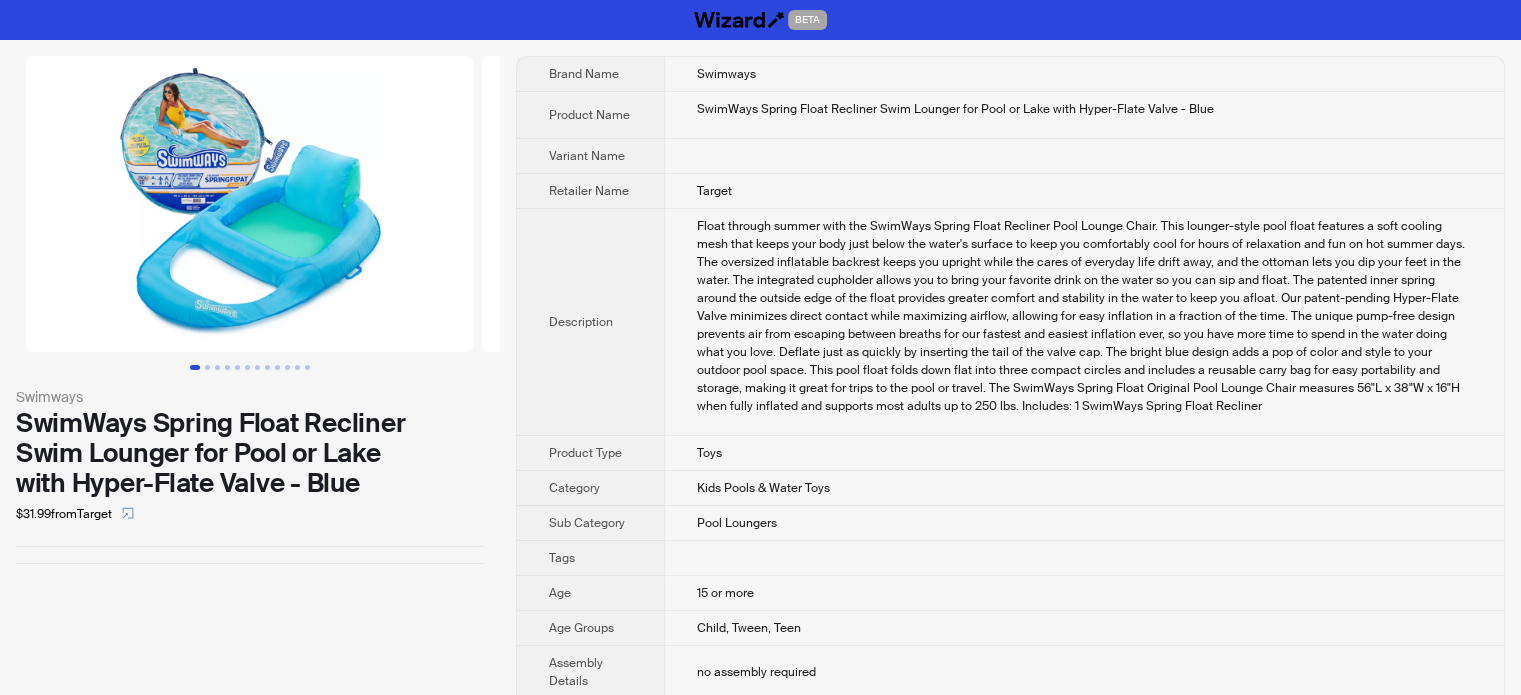 click on "Target" at bounding box center (726, 74) 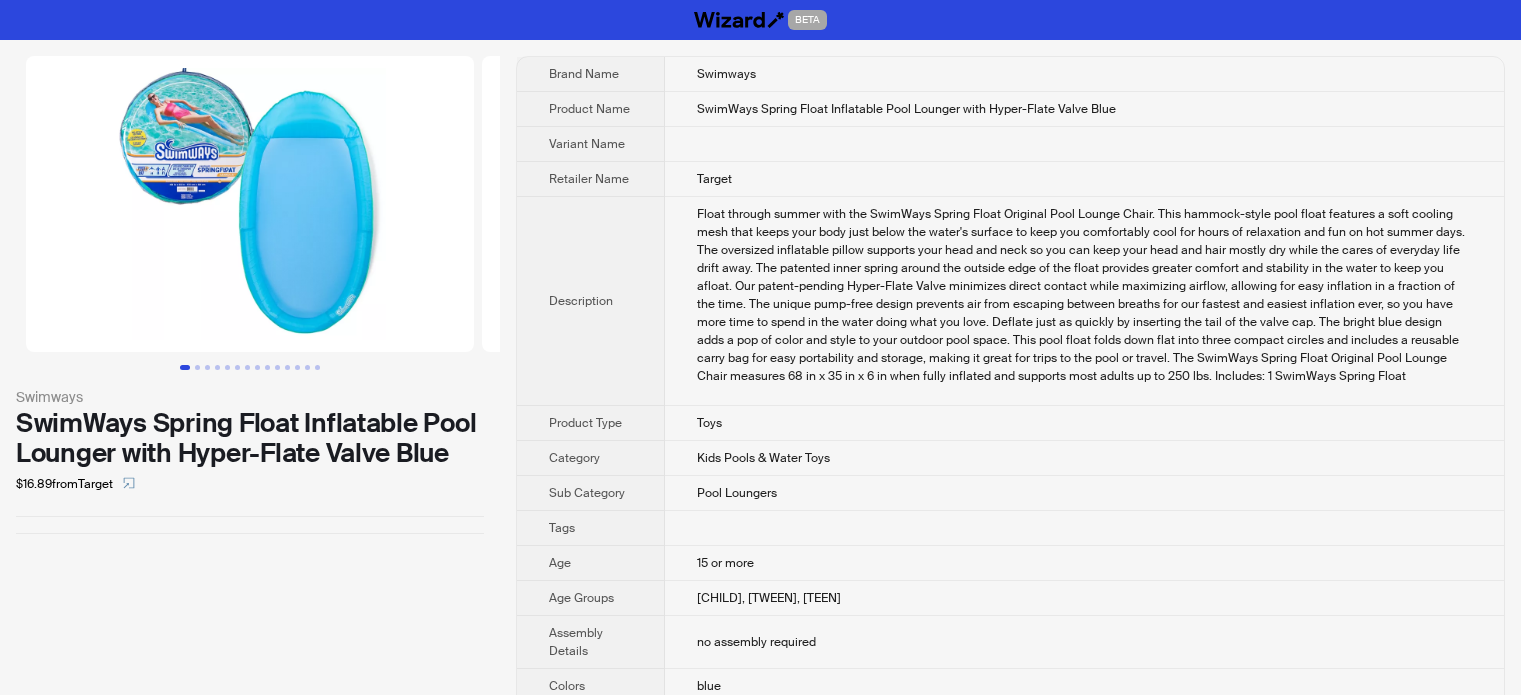 scroll, scrollTop: 0, scrollLeft: 0, axis: both 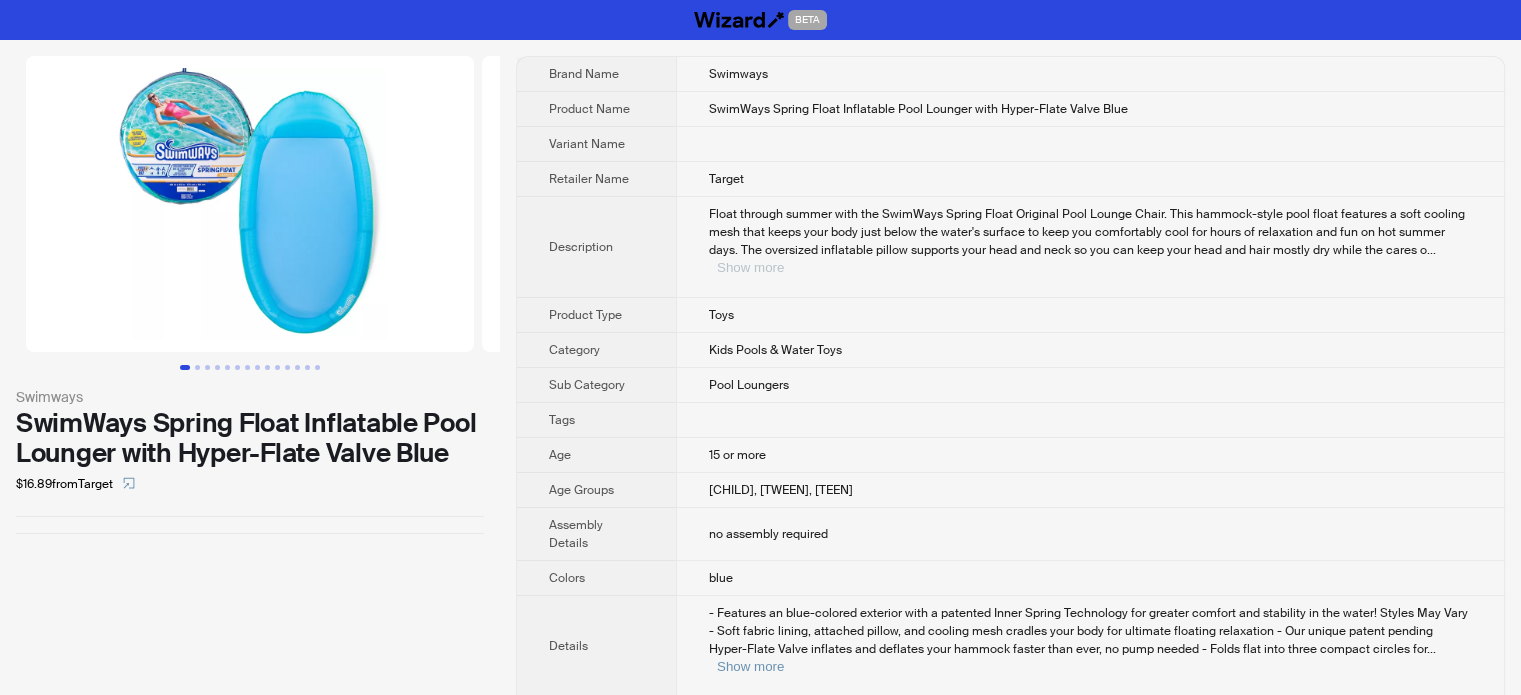 click on "Show more" at bounding box center (750, 267) 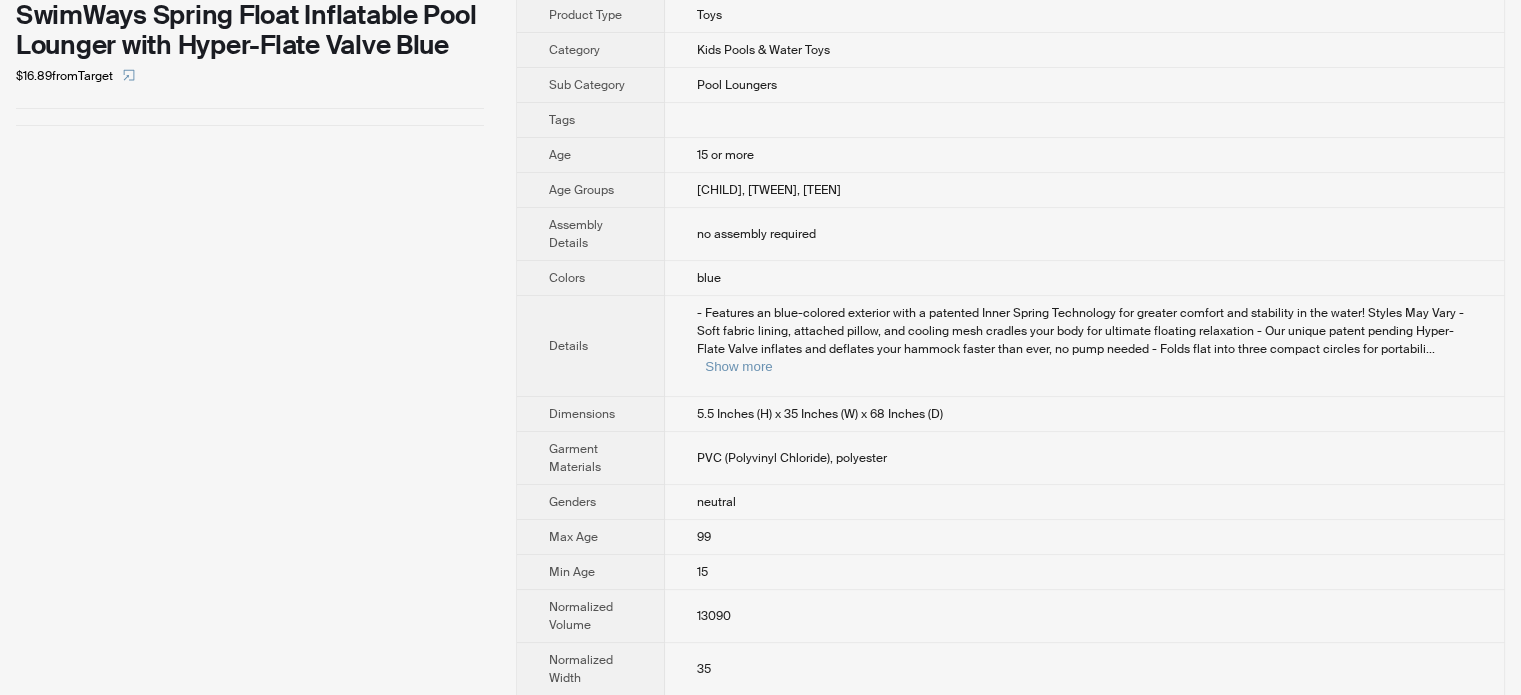 scroll, scrollTop: 0, scrollLeft: 0, axis: both 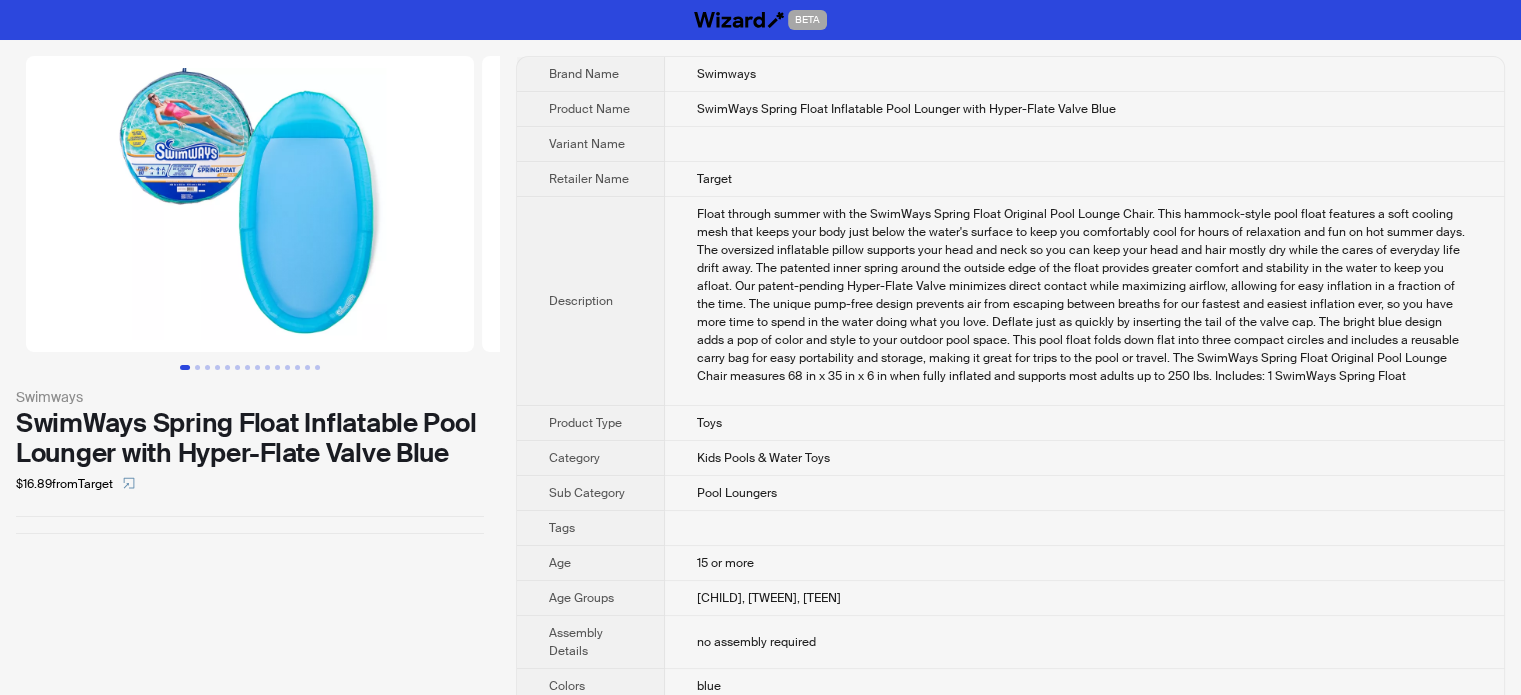 click on "SwimWays Spring Float Inflatable Pool Lounger with Hyper-Flate Valve Blue" at bounding box center [726, 74] 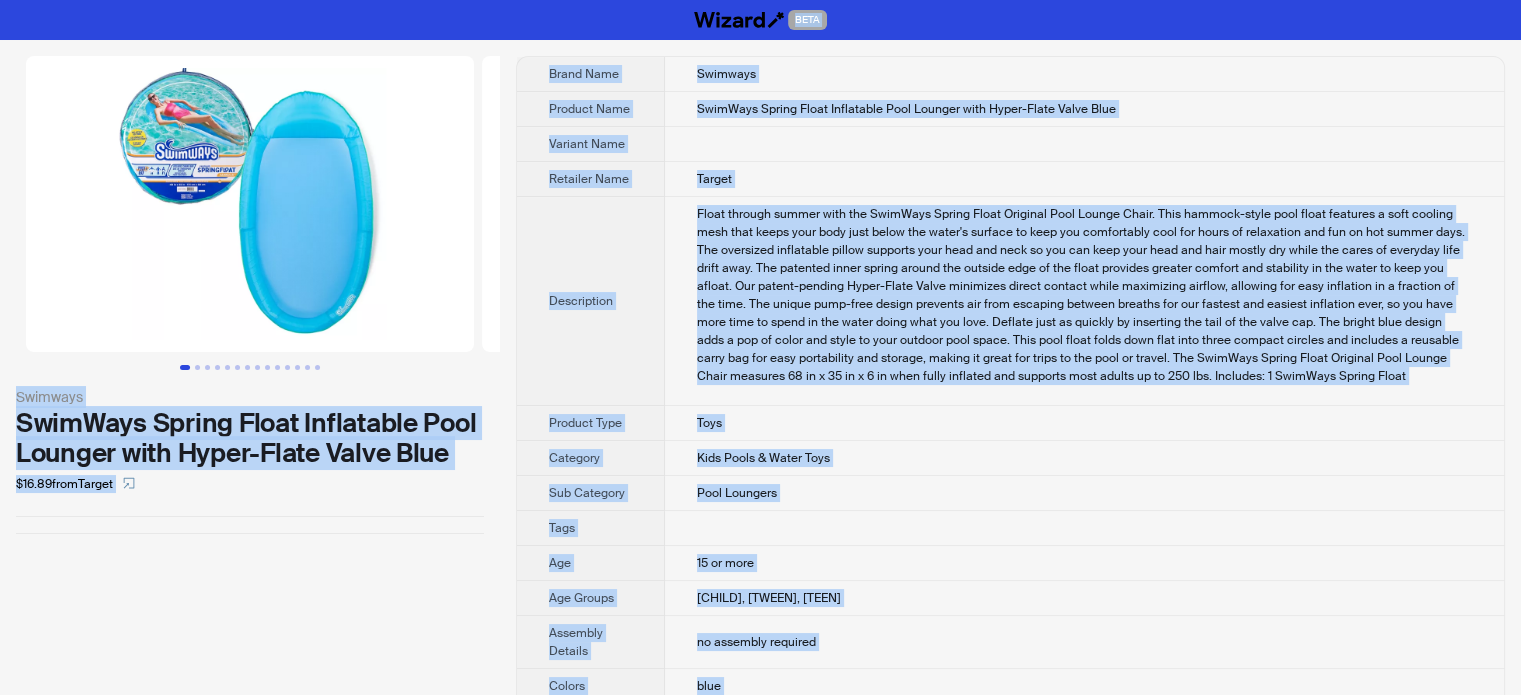 copy on "BETA Swimways SwimWays Spring Float Inflatable Pool Lounger with Hyper-Flate Valve Blue $16.89  from  Target Brand Name Swimways Product Name SwimWays Spring Float Inflatable Pool Lounger with Hyper-Flate Valve Blue Variant Name Retailer Name Target Description Float through summer with the SwimWays Spring Float Original Pool Lounge Chair. This hammock-style pool float features a soft cooling mesh that keeps your body just below the water's surface to keep you comfortably cool for hours of relaxation and fun on hot summer days. The oversized inflatable pillow supports your head and neck so you can keep your head and hair mostly dry while the cares of everyday life drift away. The patented inner spring around the outside edge of the float provides greater comfort and stability in the water to keep you afloat. Our patent-pending Hyper-Flate Valve minimizes direct contact while maximizing airflow, allowing for easy inflation in a fraction of the time. The unique pump-free design prevents air from escaping bet..." 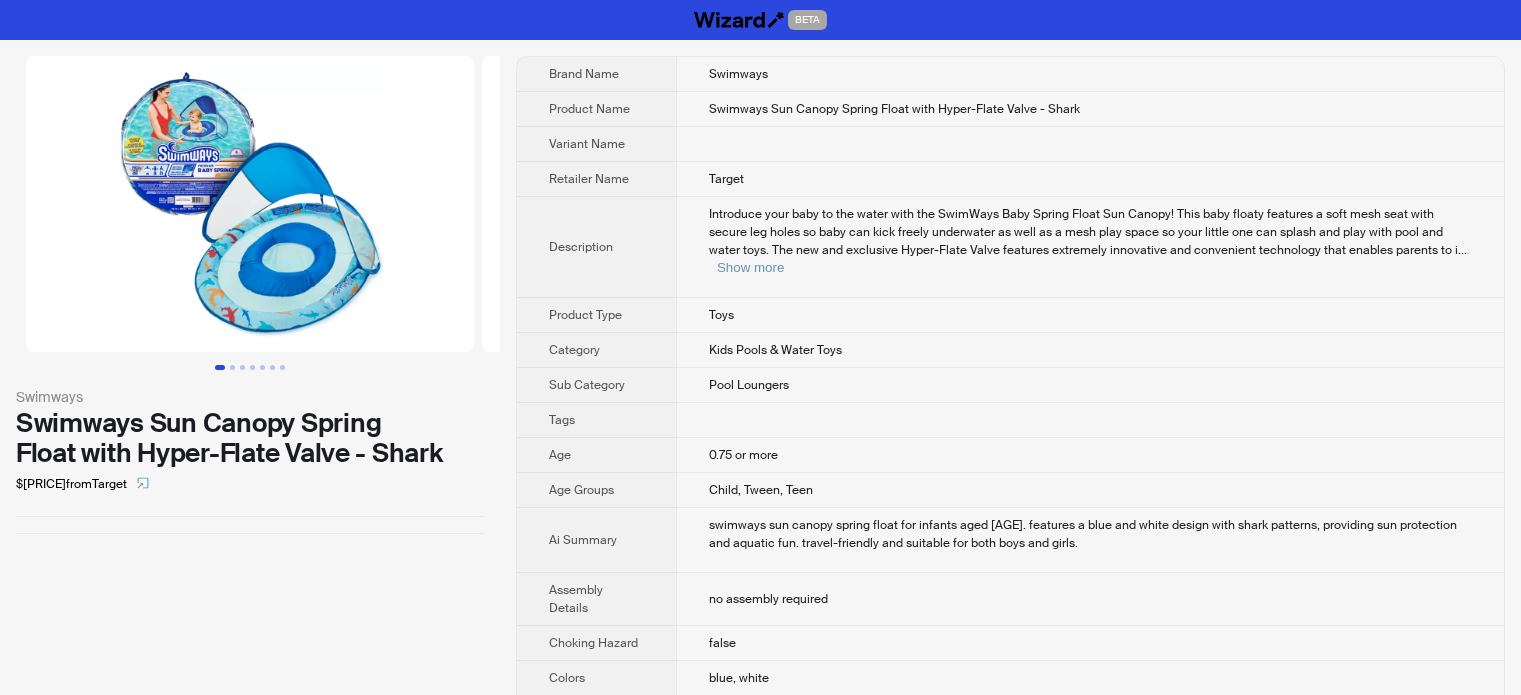 scroll, scrollTop: 0, scrollLeft: 0, axis: both 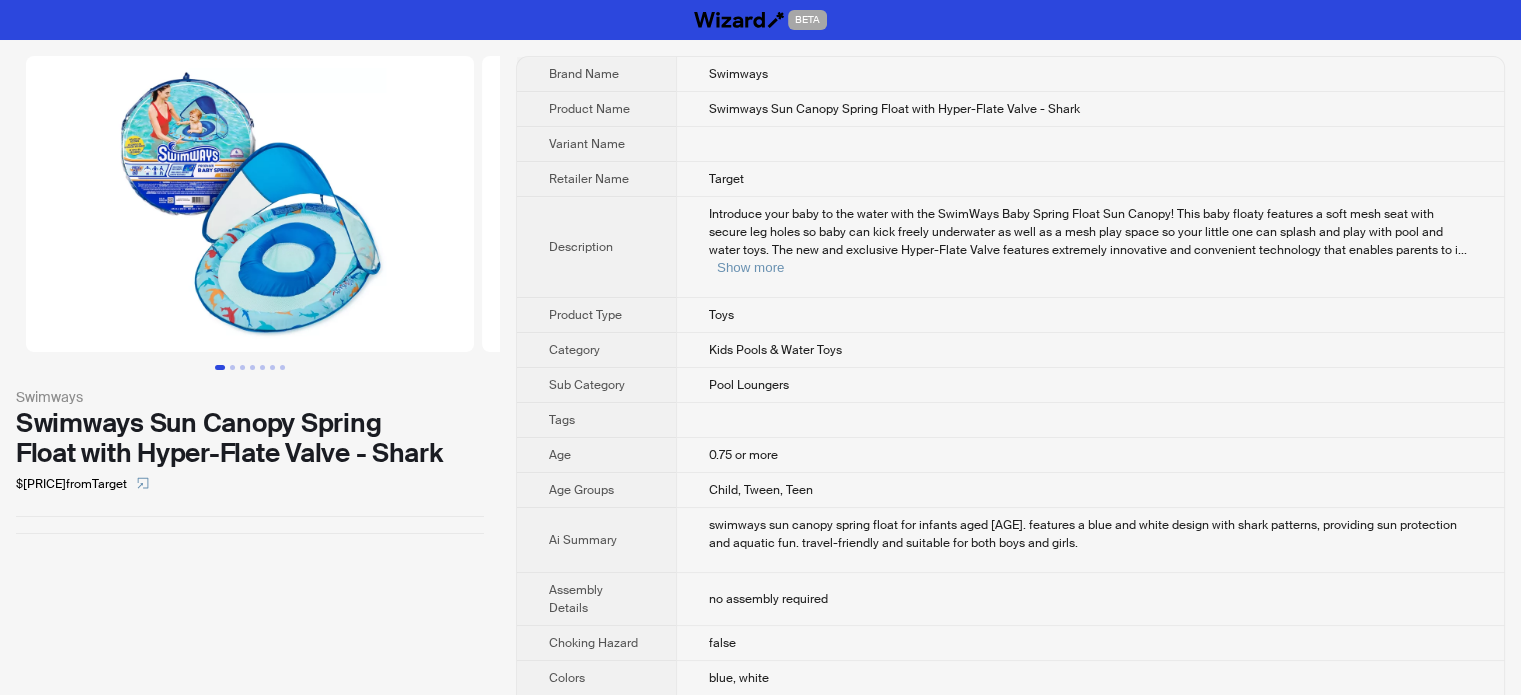 click on "Target" at bounding box center (1090, 74) 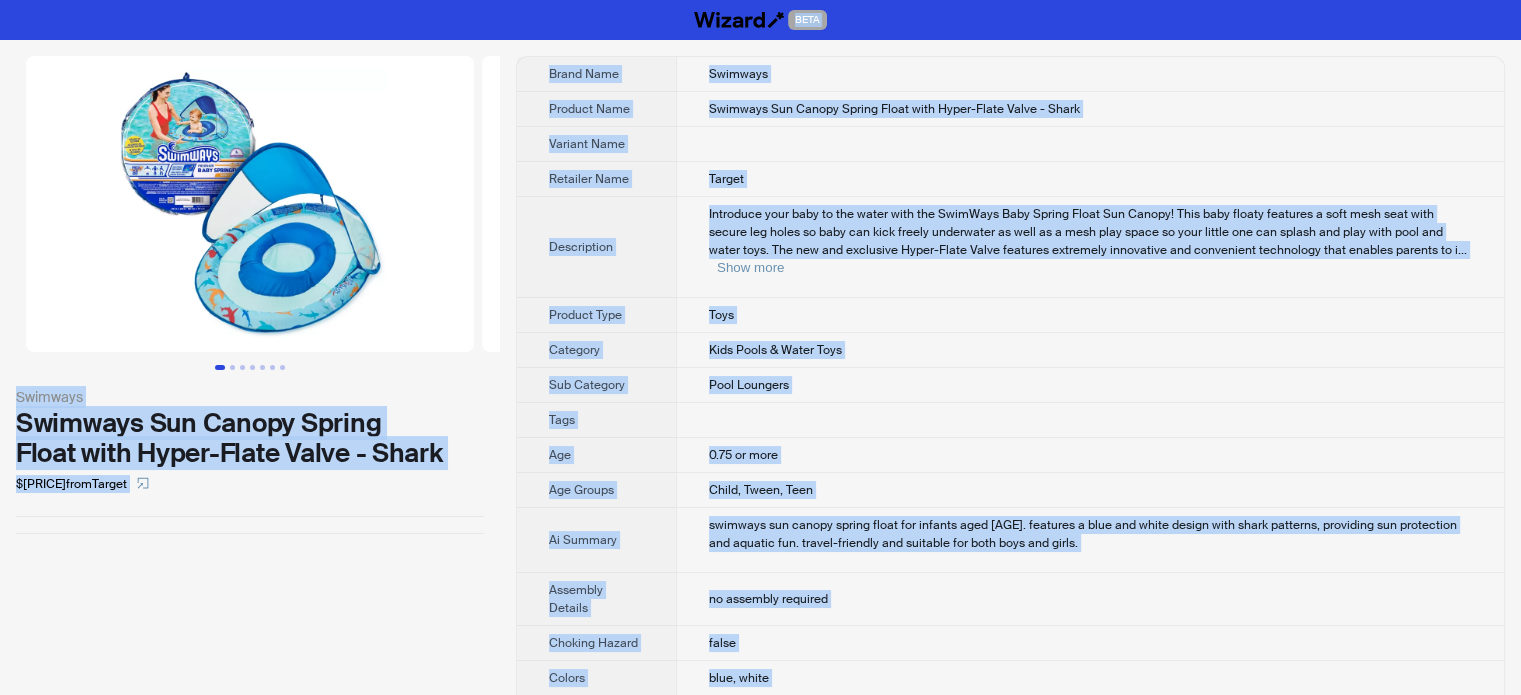 copy on "BETA Swimways Swimways Sun Canopy Spring Float with Hyper-Flate Valve - Shark $[PRICE] from Target Brand Name Swimways Product Name Swimways Sun Canopy Spring Float with Hyper-Flate Valve - Shark Variant Name Retailer Name Target Description Introduce your baby to the water with the SwimWays Baby Spring Float Sun Canopy! This baby floaty features a soft mesh seat with secure leg holes so baby can kick freely underwater as well as a mesh play space so your little one can splash and play with pool and water toys. The new and exclusive Hyper-Flate Valve features extremely innovative and convenient technology that enables parents to i ... Show more Product Type Toys Category Kids Pools & Water Toys Sub Category Pool Loungers Tags Age [AGE] Age Groups Child, Tween, Teen Ai Summary swimways sun canopy spring float for infants aged [AGE]. features a blue and white design with shark patterns, providing sun protection and aquatic fun. travel-friendly and suitable for both boys and girls. Assemb..." 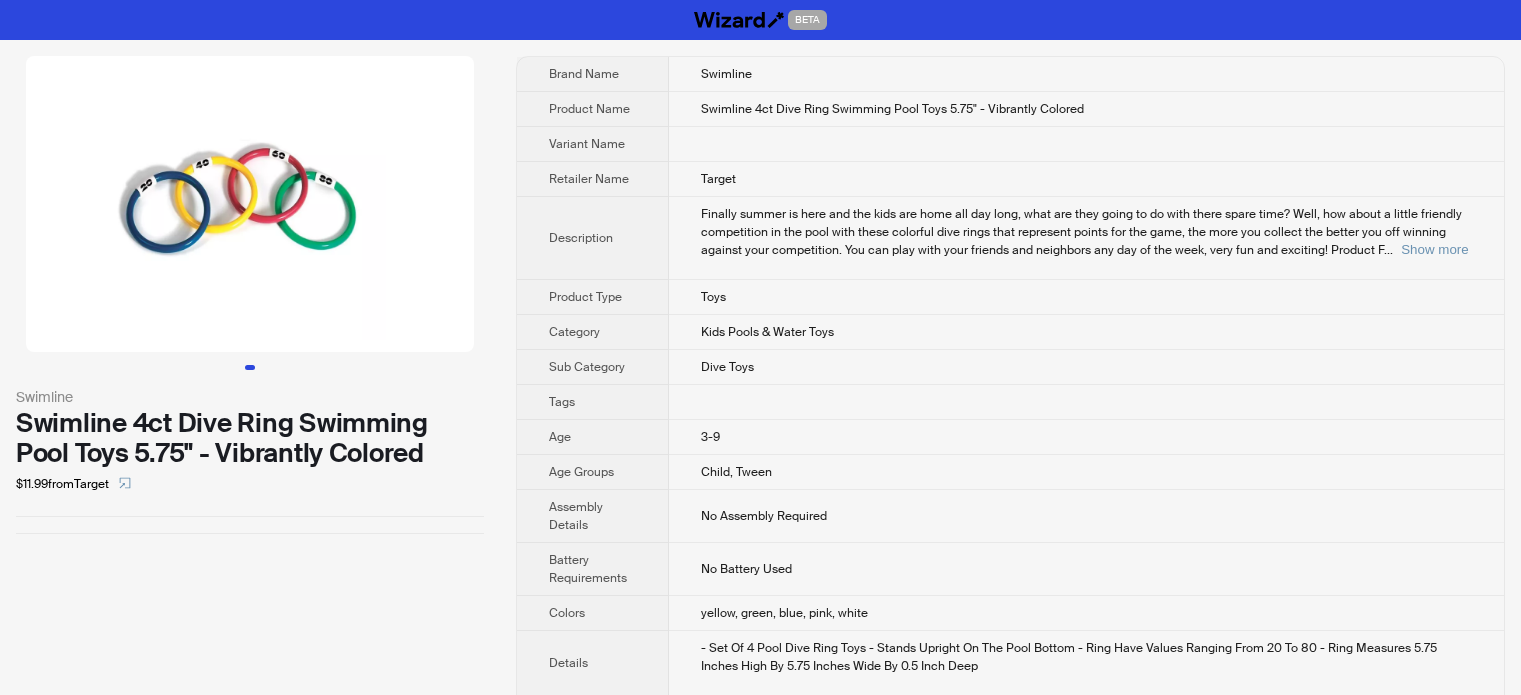 scroll, scrollTop: 0, scrollLeft: 0, axis: both 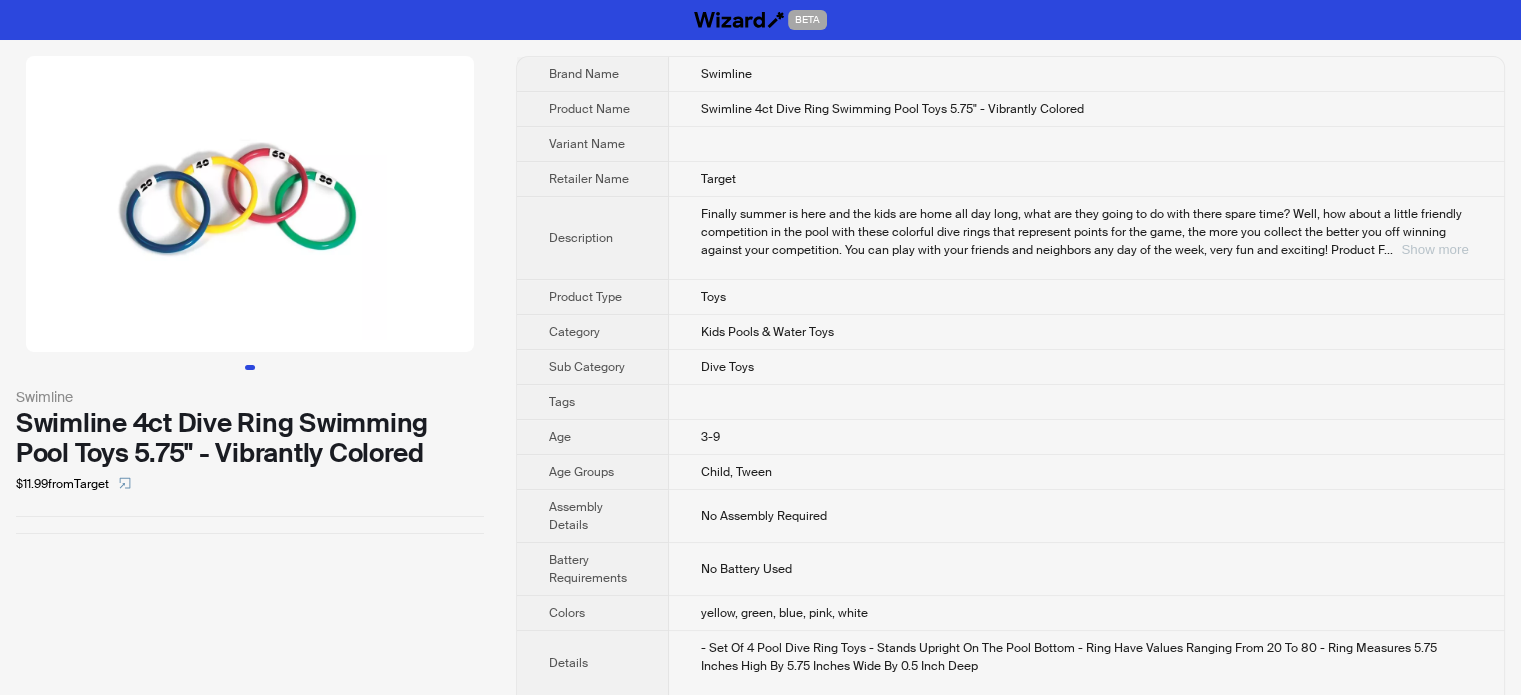 click on "Show more" at bounding box center [1434, 249] 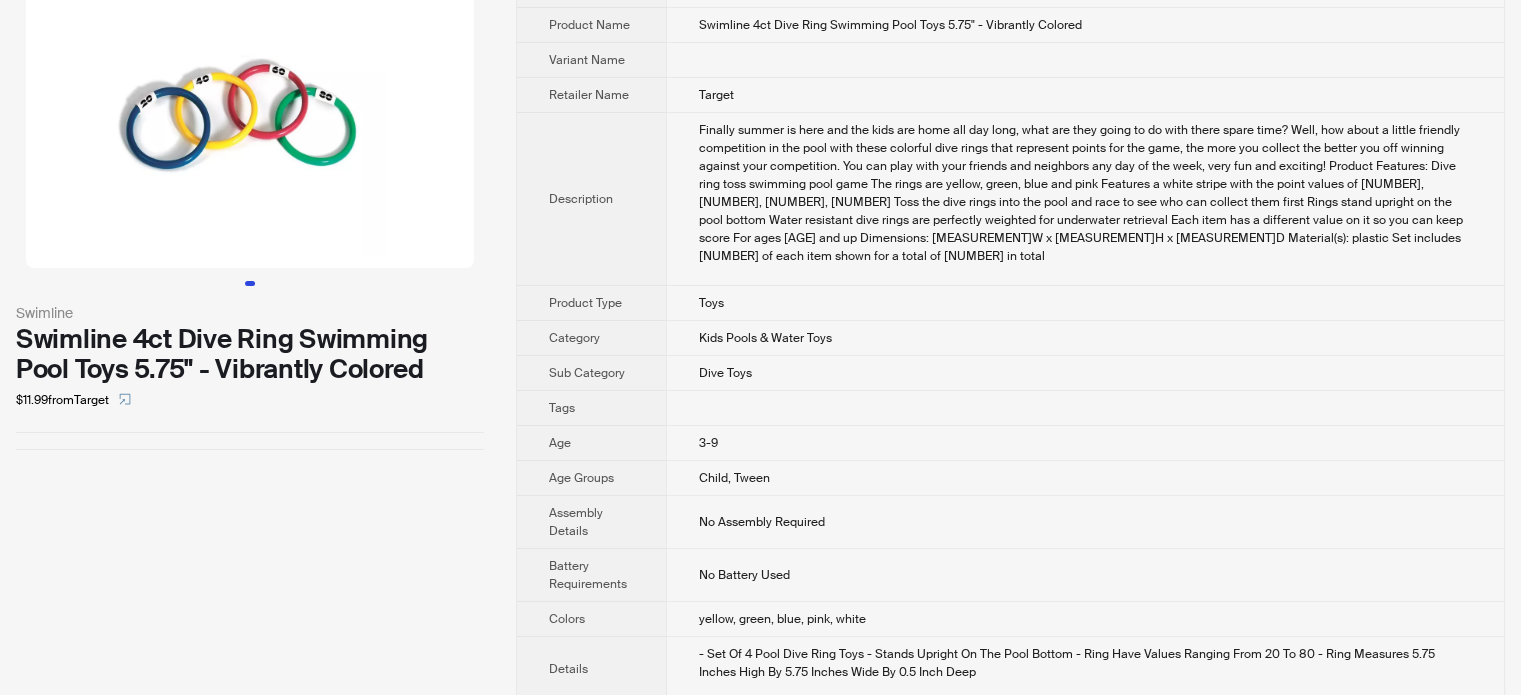 scroll, scrollTop: 0, scrollLeft: 0, axis: both 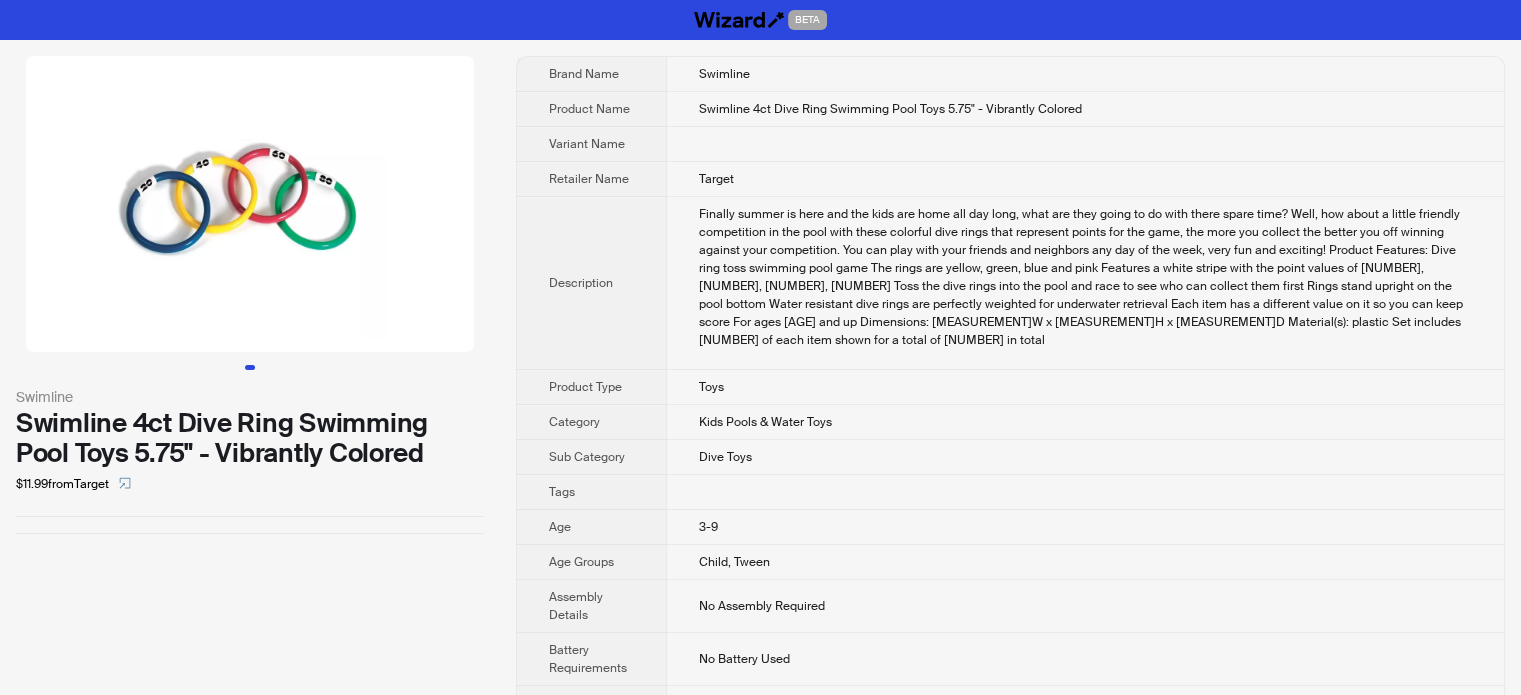 click on "Target" at bounding box center (1085, 74) 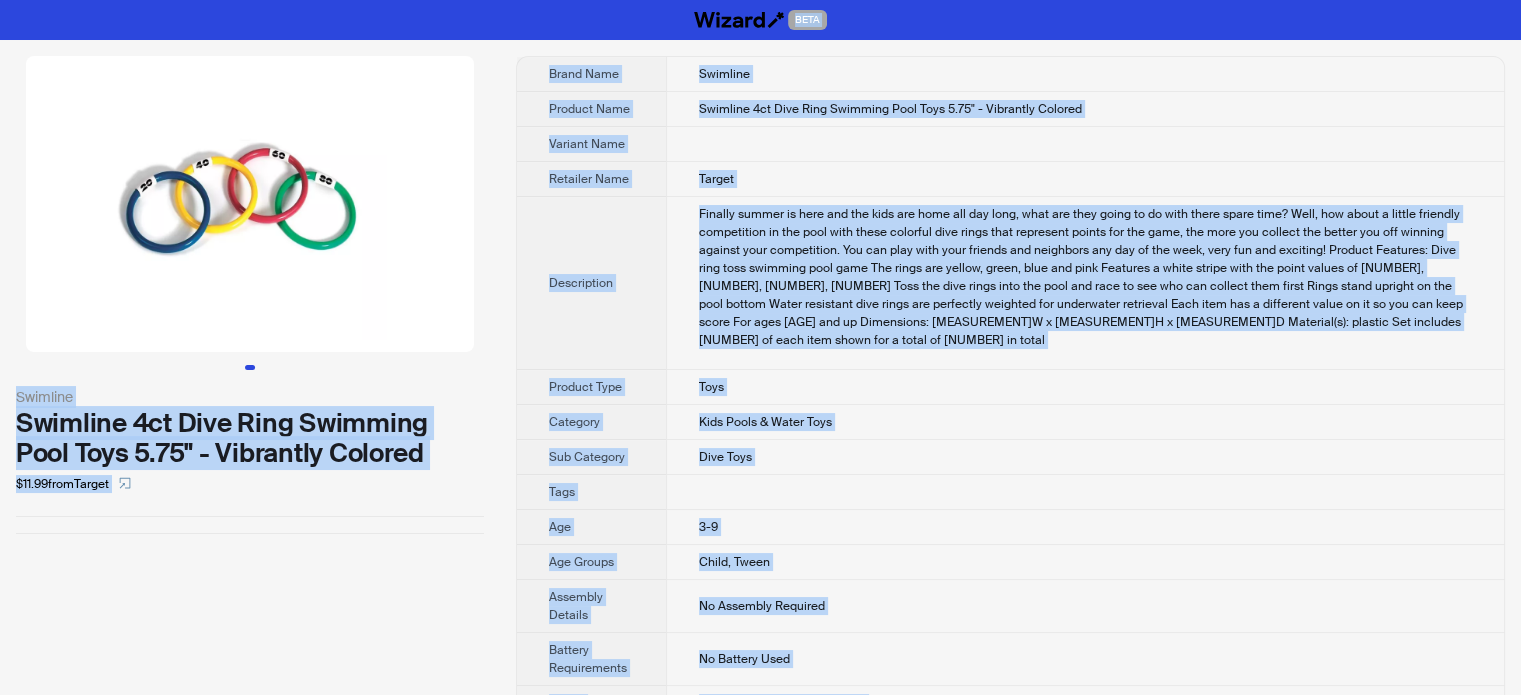 click on "Toys" at bounding box center [1085, 74] 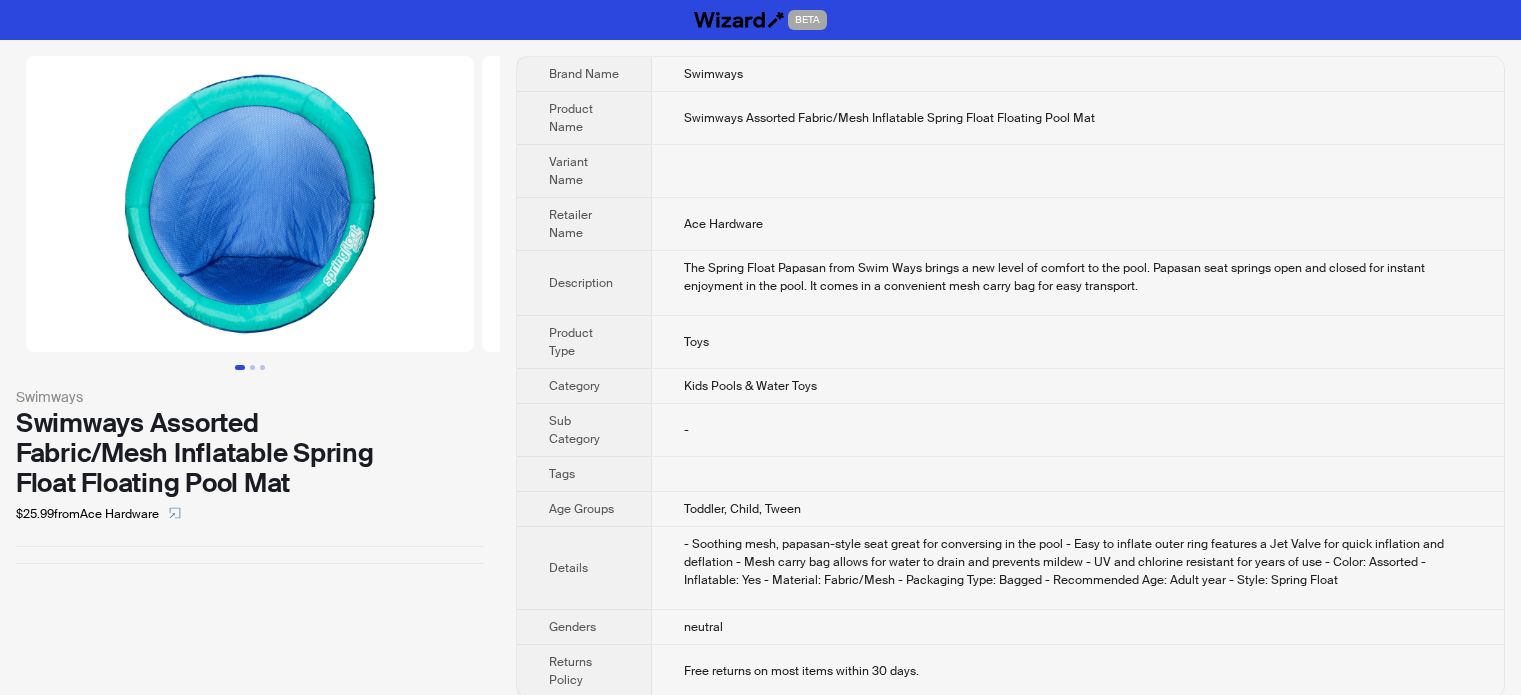 scroll, scrollTop: 0, scrollLeft: 0, axis: both 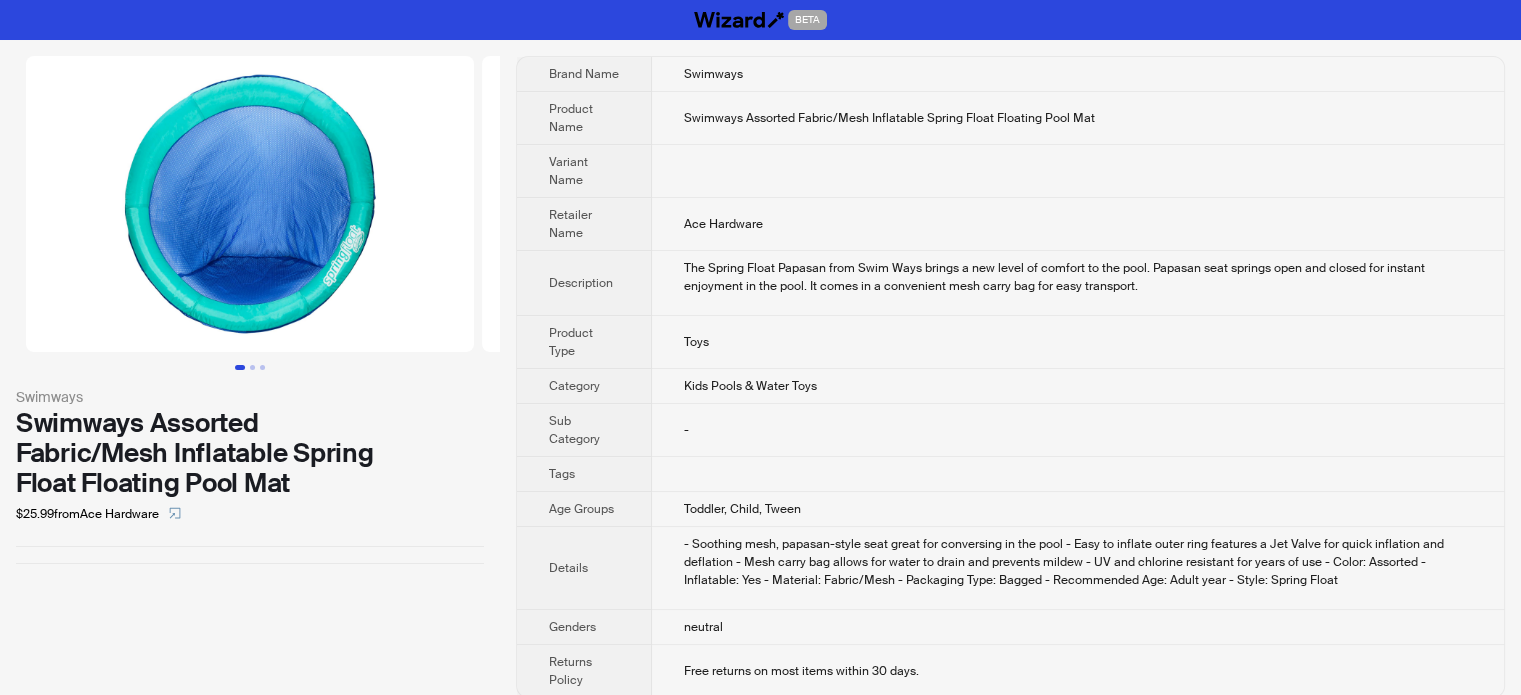 click on "The Spring Float Papasan from Swim Ways brings a new level of comfort to the pool. Papasan seat springs open and closed for instant enjoyment in the pool. It comes in a convenient mesh carry bag for easy transport." at bounding box center (1078, 74) 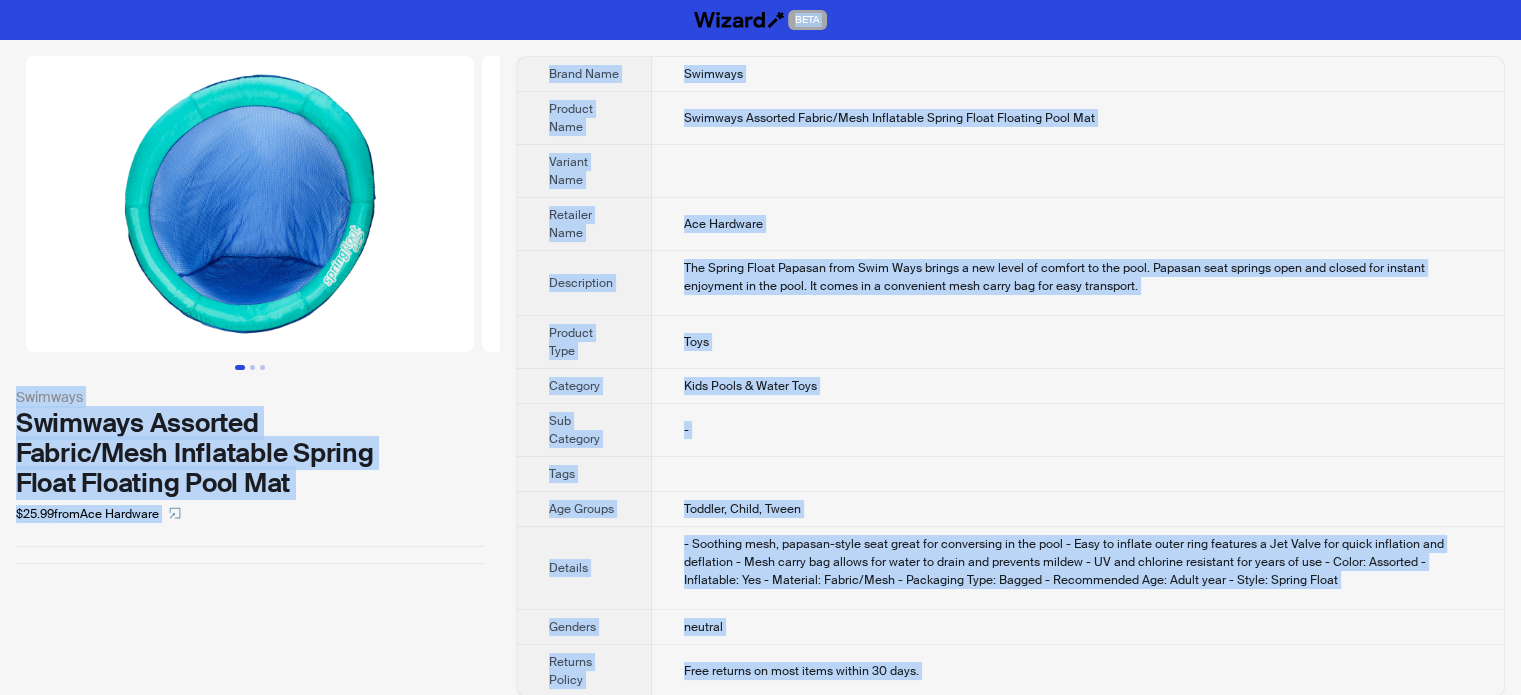 click at bounding box center (1078, 74) 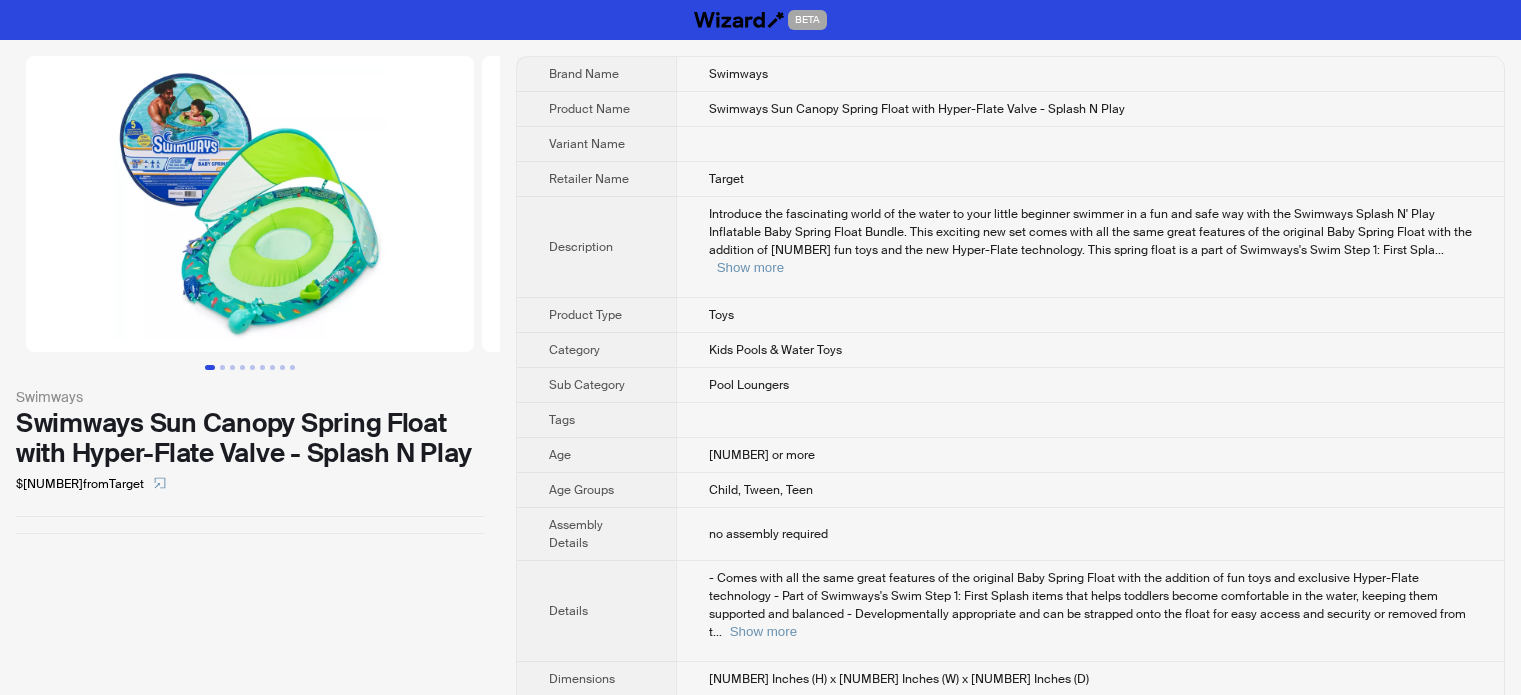 scroll, scrollTop: 0, scrollLeft: 0, axis: both 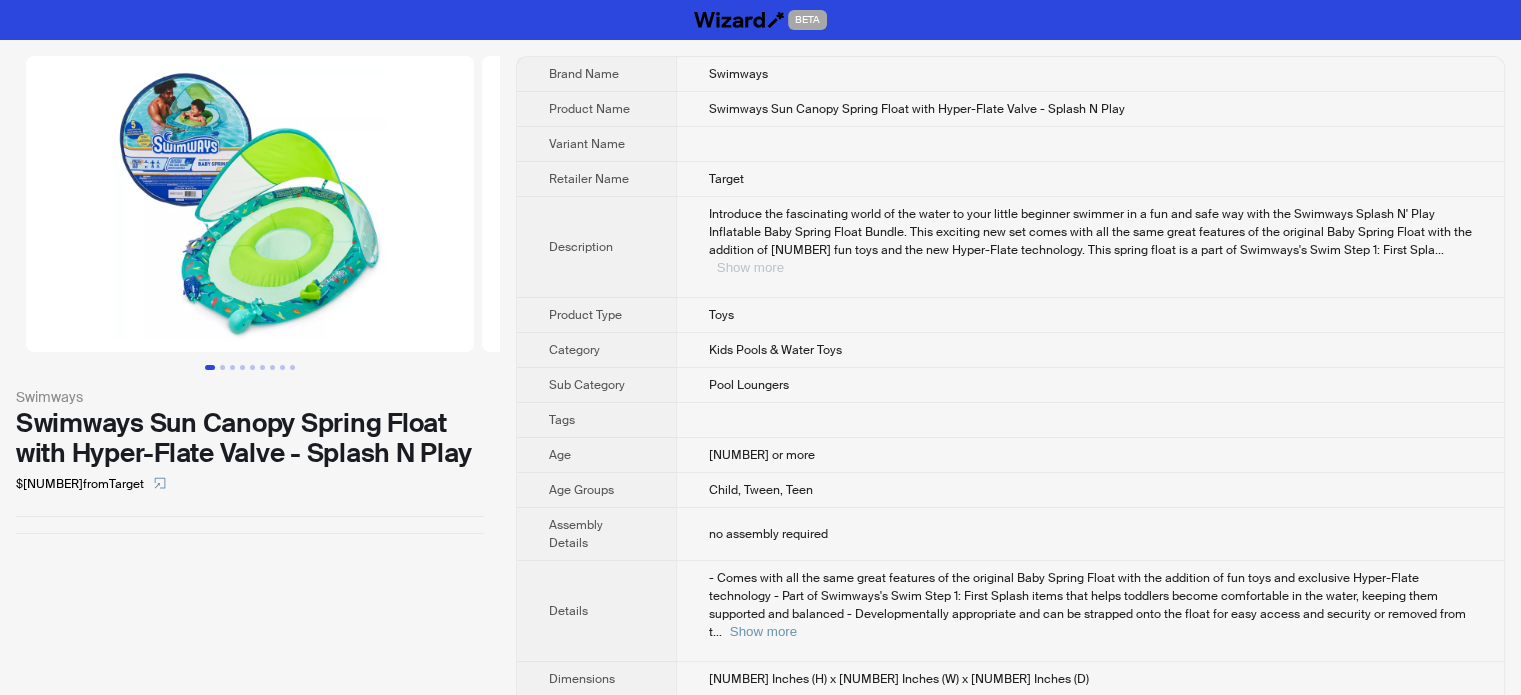 click on "Show more" at bounding box center [750, 267] 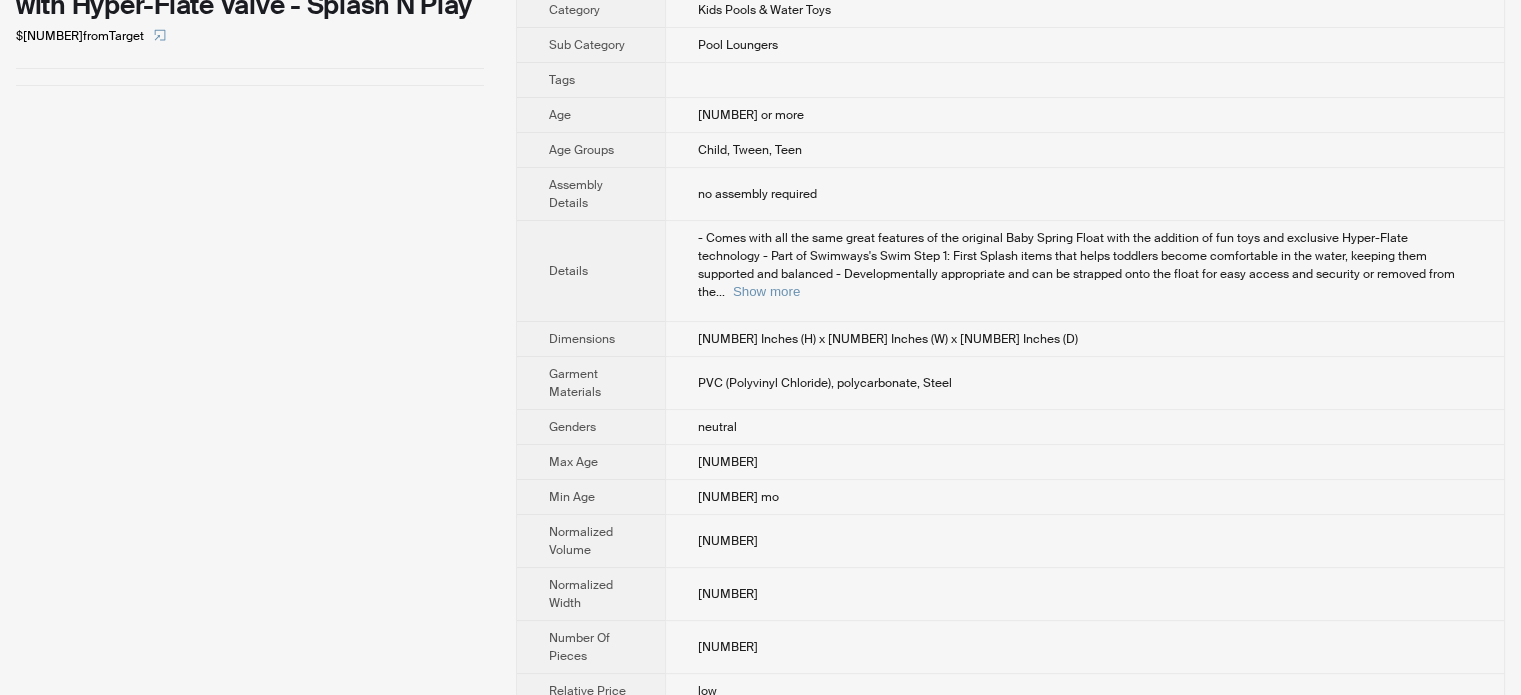 scroll, scrollTop: 500, scrollLeft: 0, axis: vertical 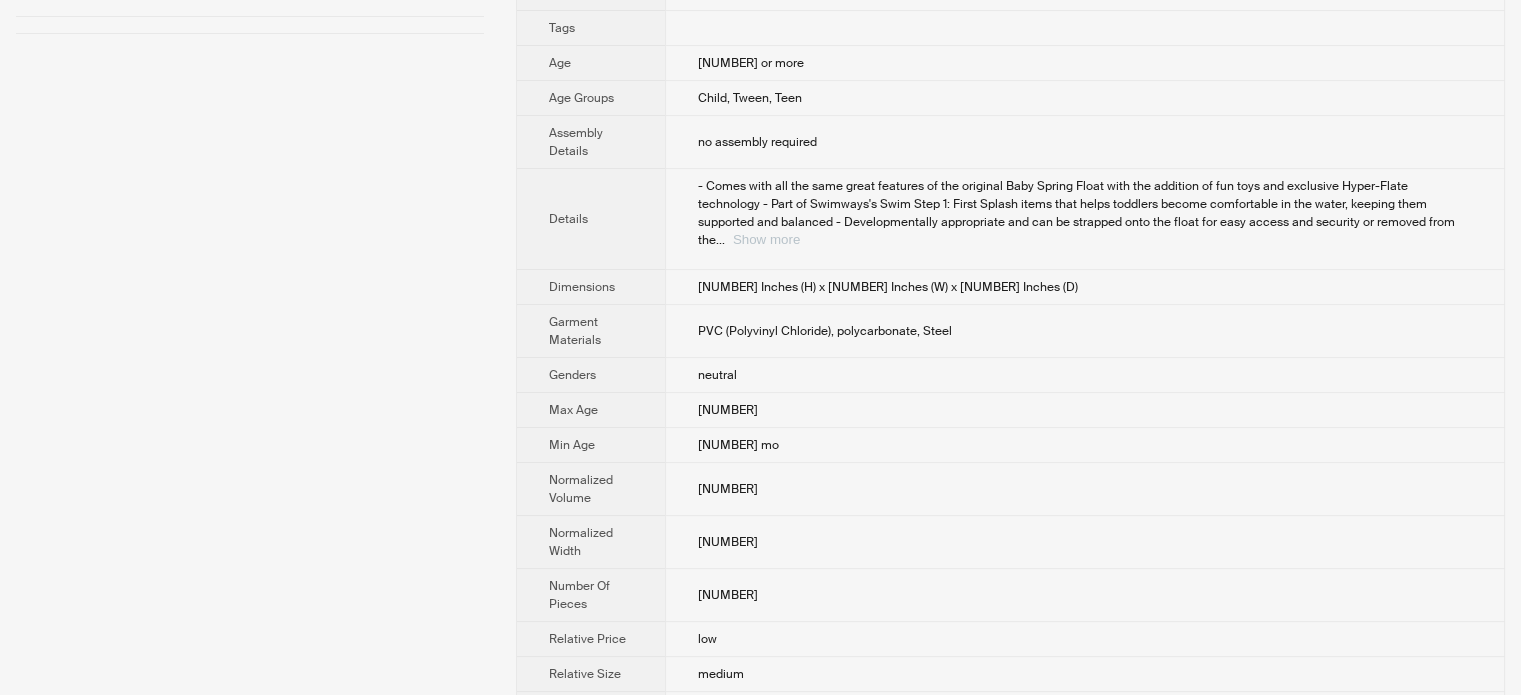 click on "Show more" at bounding box center [766, 239] 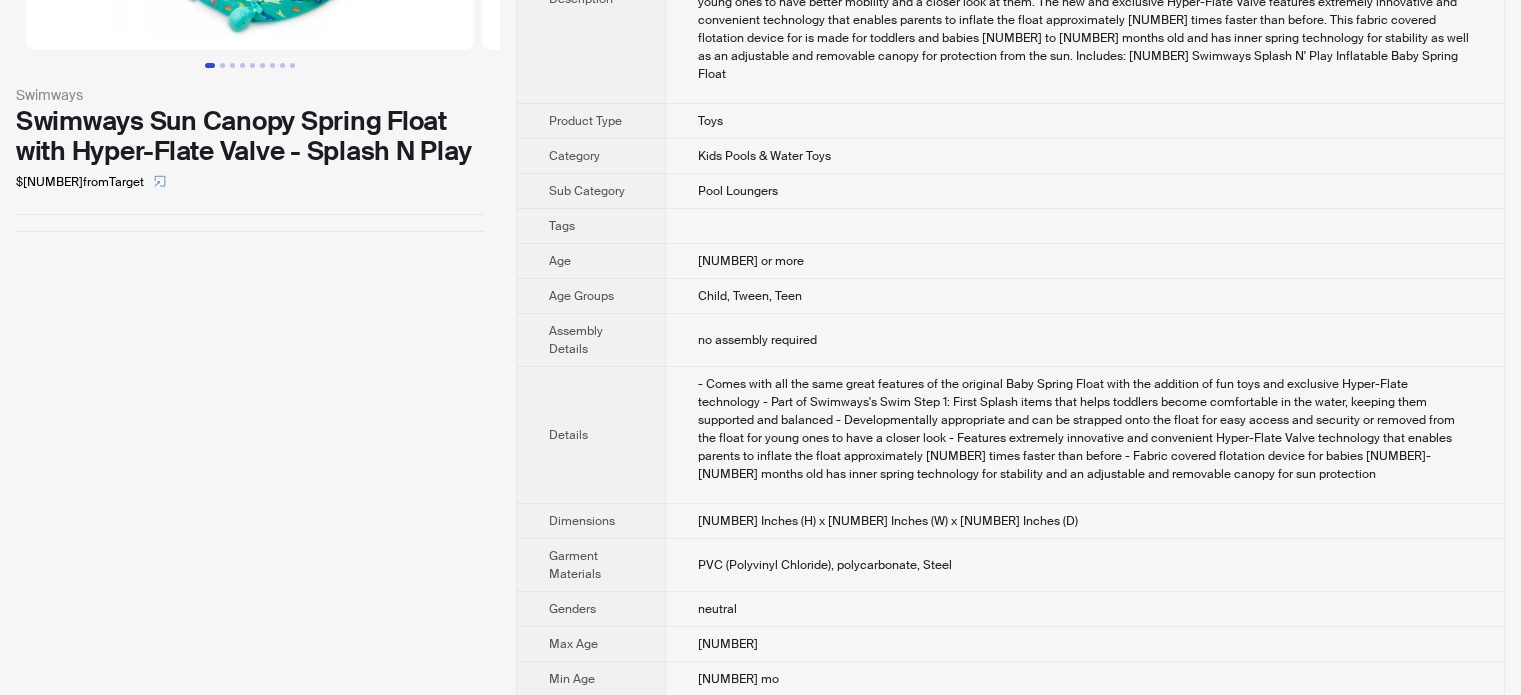 scroll, scrollTop: 0, scrollLeft: 0, axis: both 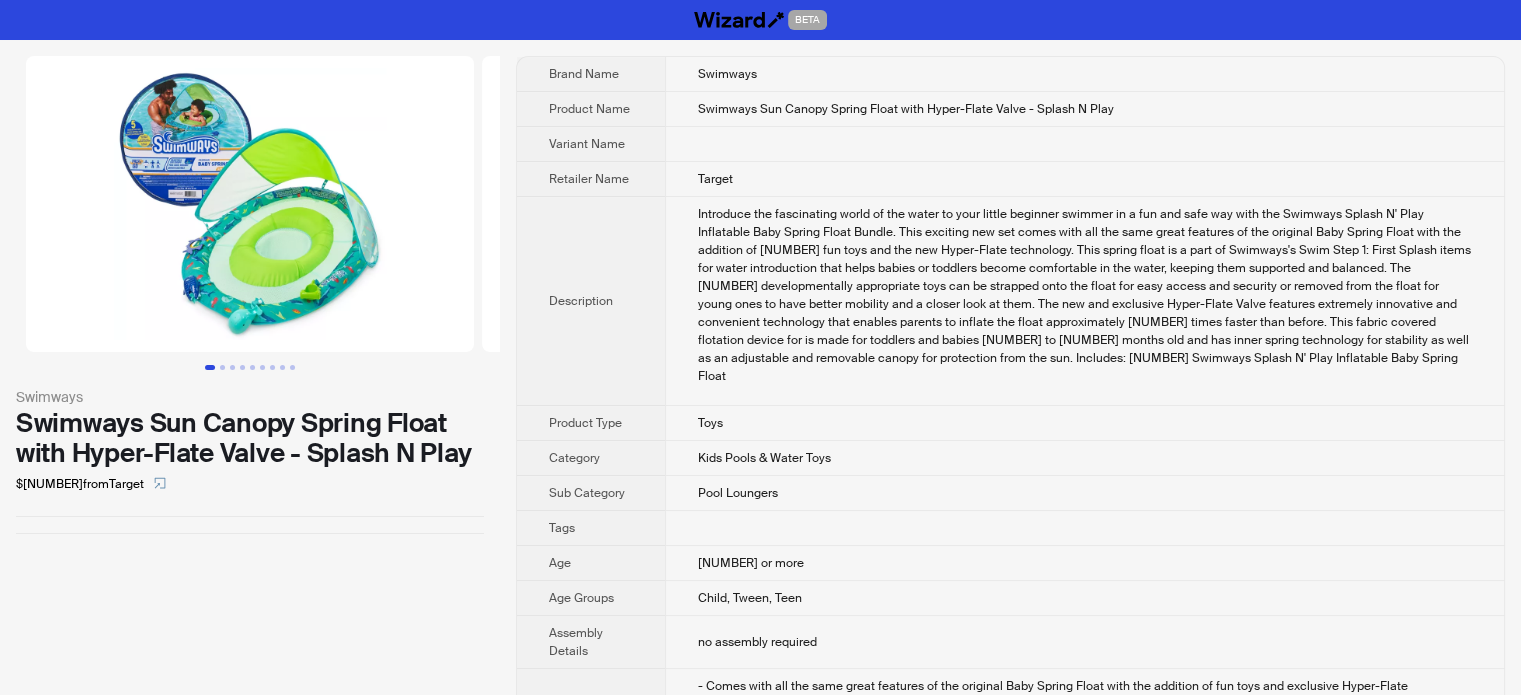 click at bounding box center [1084, 74] 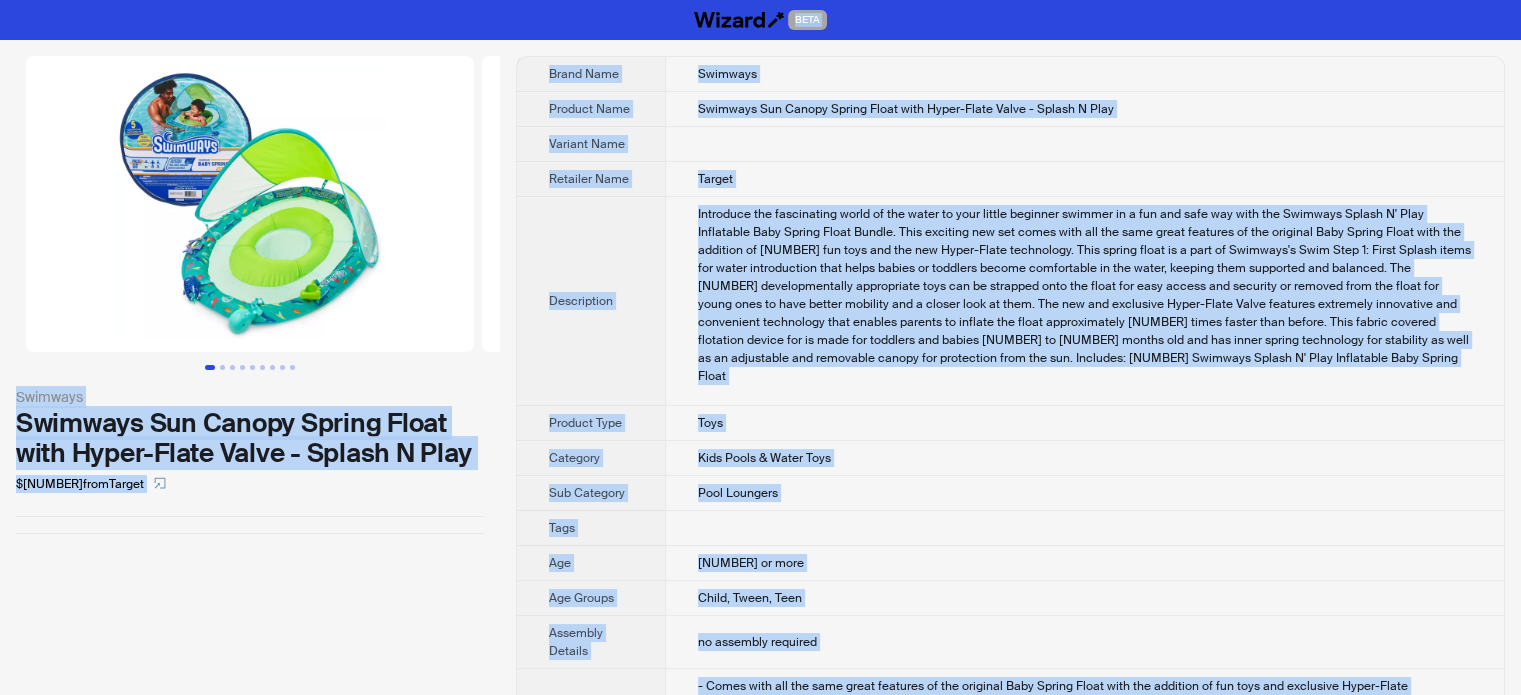 copy on "BETA Swimways Swimways Sun Canopy Spring Float with Hyper-Flate Valve - Splash N Play $14.49  from  Target Brand Name Swimways Product Name Swimways Sun Canopy Spring Float with Hyper-Flate Valve - Splash N Play Variant Name Retailer Name Target Description Introduce the fascinating world of the water to your little beginner swimmer in a fun and safe way with the Swimways Splash N' Play Inflatable Baby Spring Float Bundle. This exciting new set comes with all the same great features of the original Baby Spring Float with the addition of four fun toys and the new Hyper-Flate technology. This spring float is a part of Swimways's Swim Step 1: First Splash items for water introduction that helps babies or toddlers become comfortable in the water, keeping them supported and balanced. The four developmentally appropriate toys can be strapped onto the float for easy access and security or removed from the float for young ones to have better mobility and a closer look at them. The new and exclusive Hyper-Flate Val..." 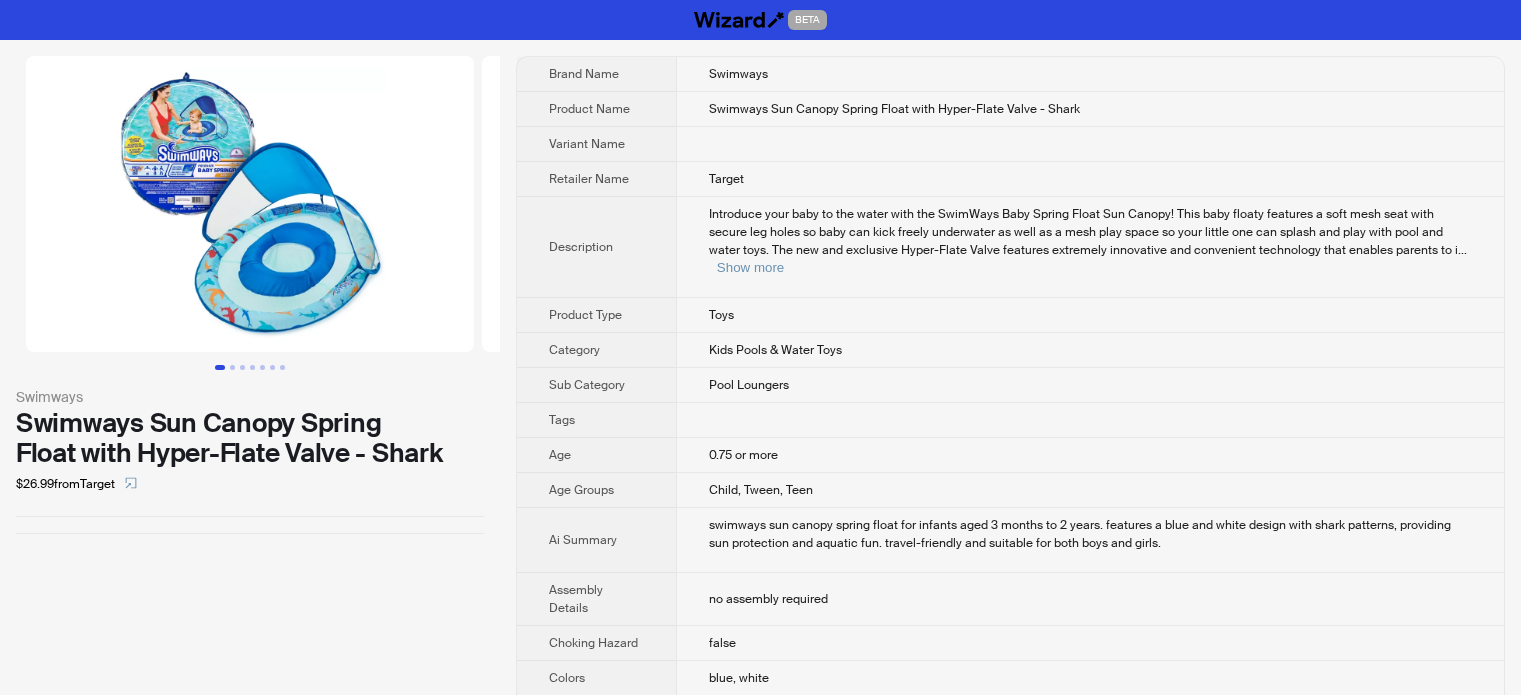 scroll, scrollTop: 0, scrollLeft: 0, axis: both 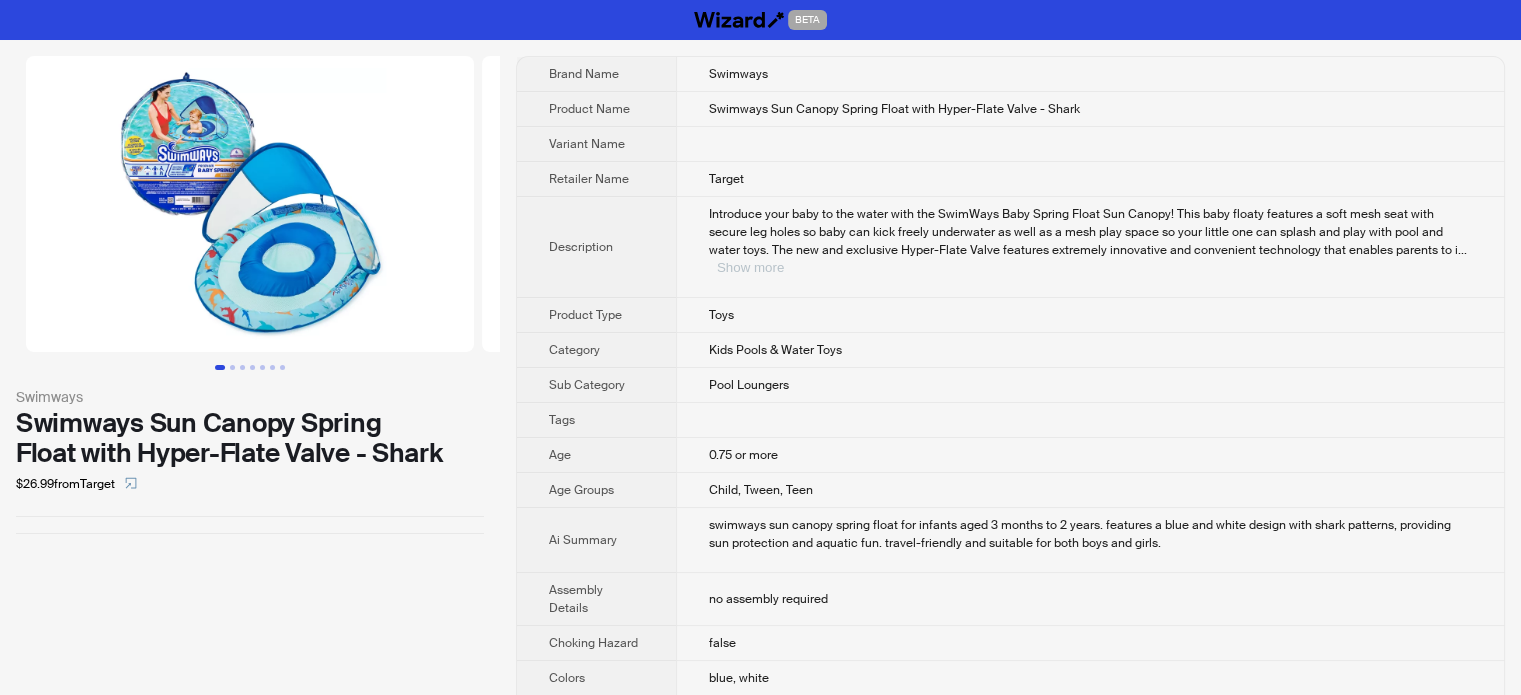 click on "Show more" at bounding box center [750, 267] 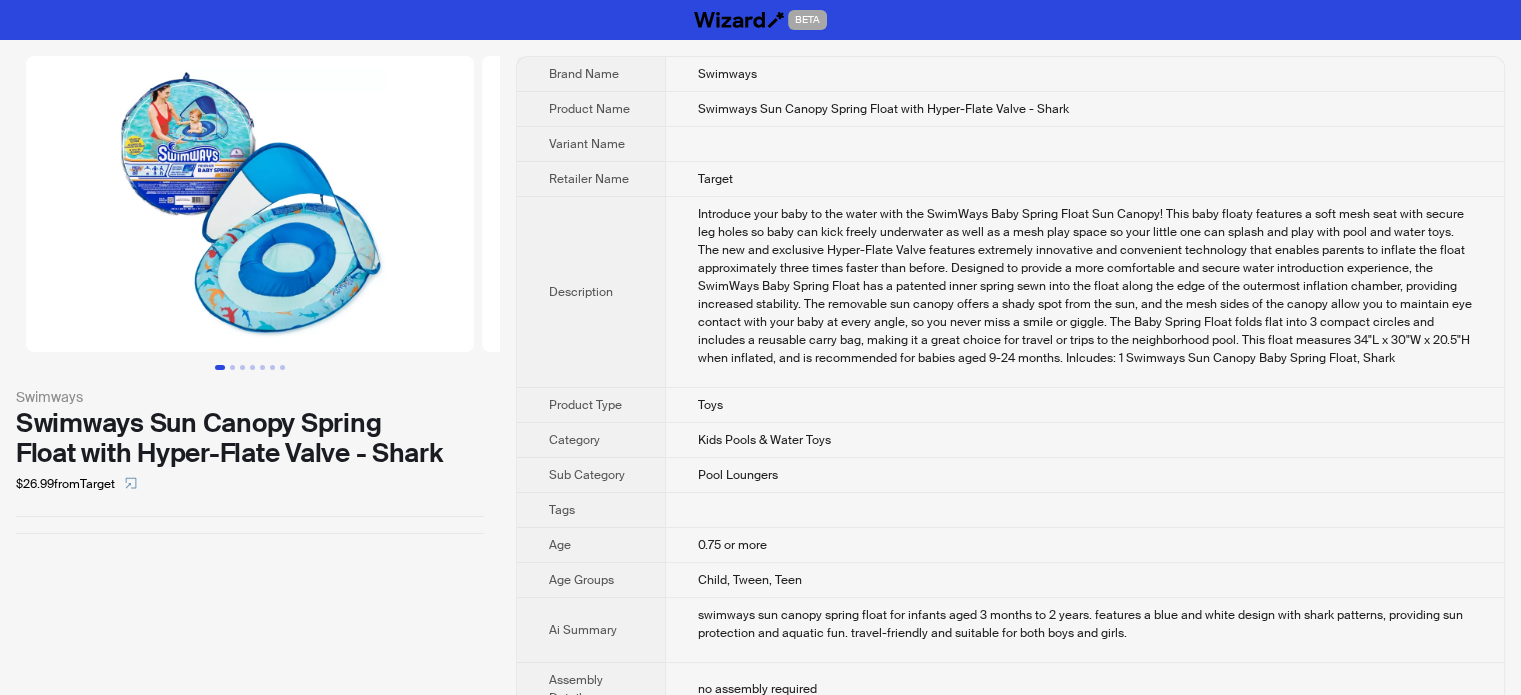 click on "Target" at bounding box center (1084, 74) 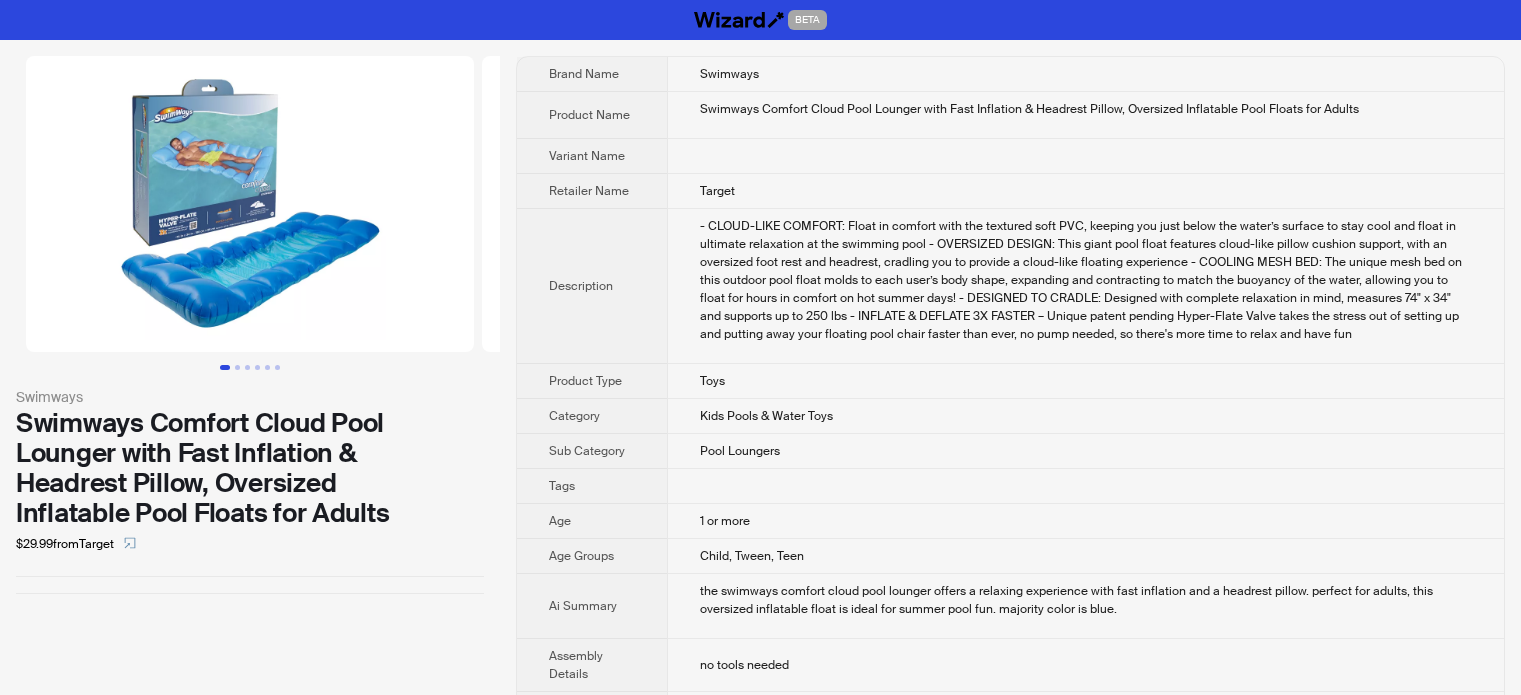 scroll, scrollTop: 0, scrollLeft: 0, axis: both 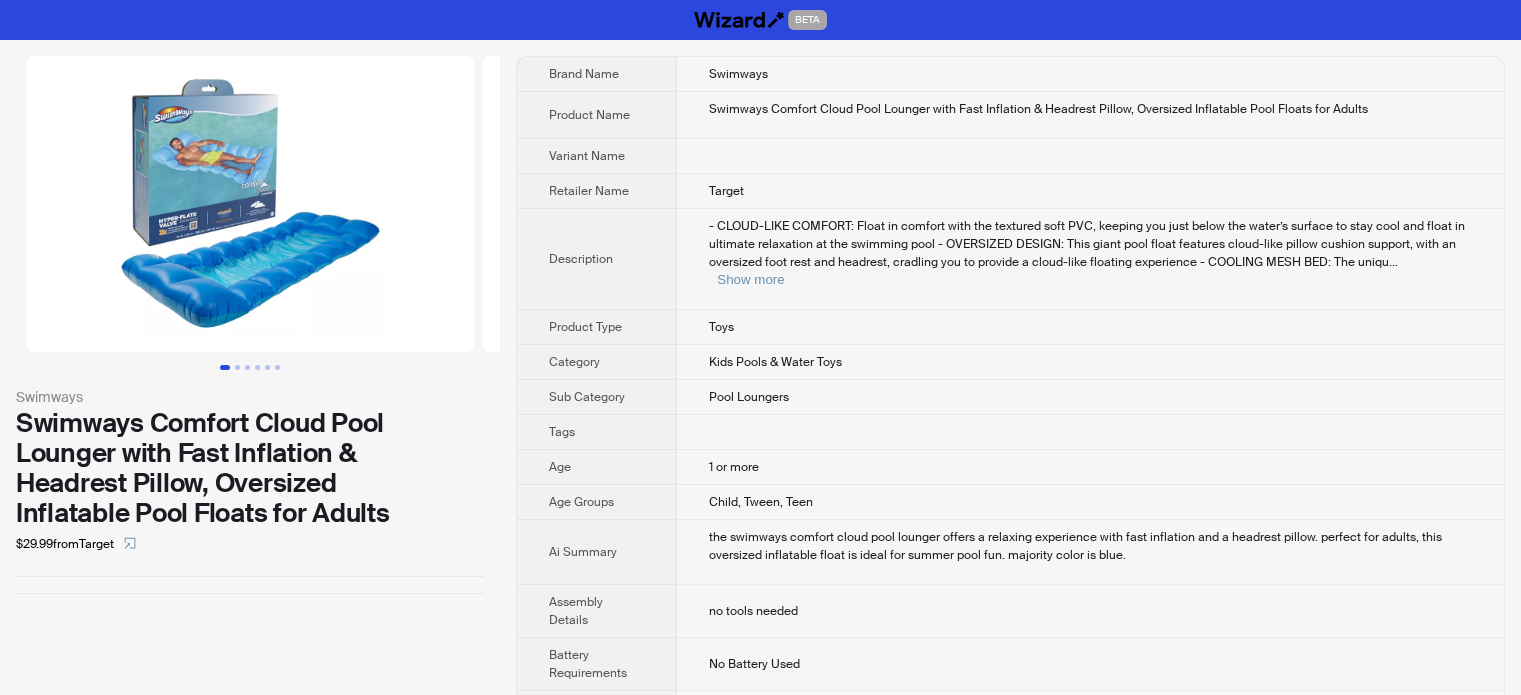 drag, startPoint x: 862, startPoint y: 357, endPoint x: 878, endPoint y: 346, distance: 19.416489 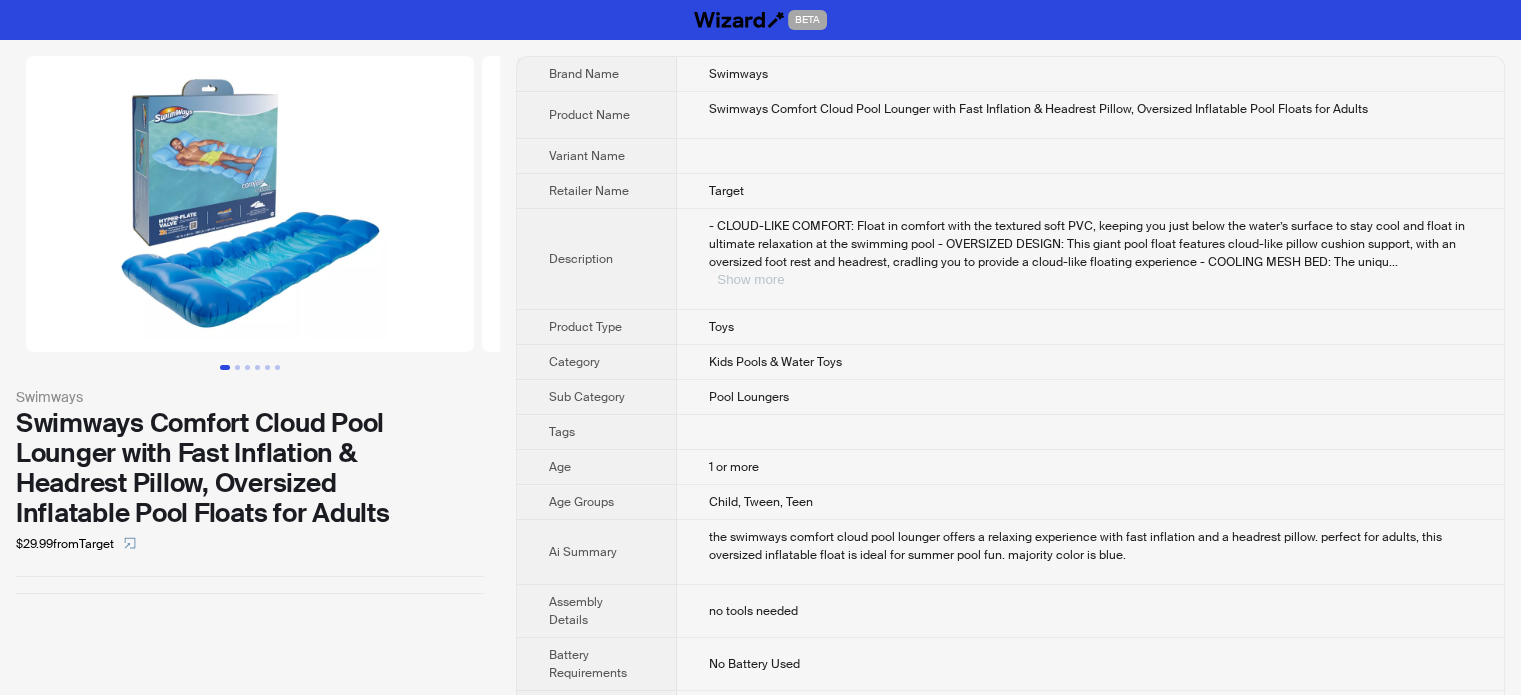 click on "Show more" at bounding box center (750, 279) 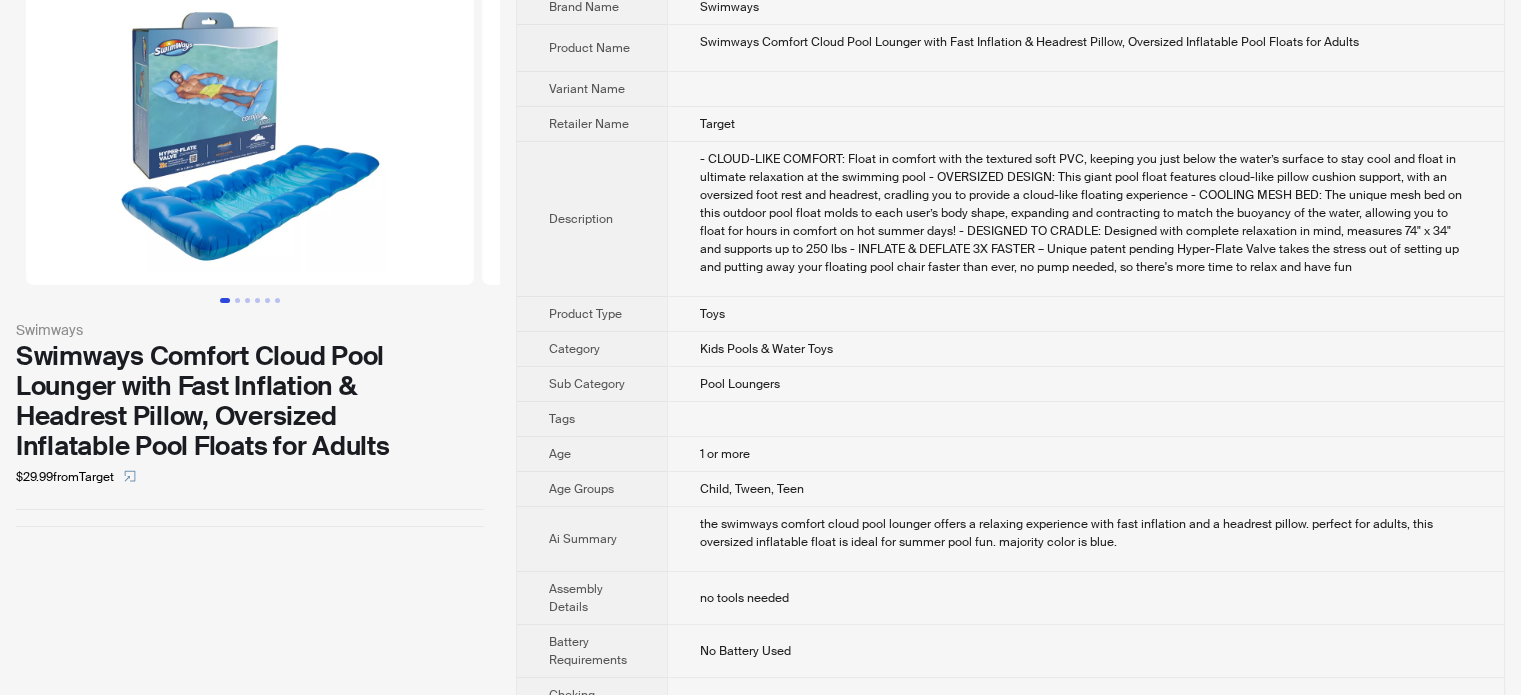 scroll, scrollTop: 0, scrollLeft: 0, axis: both 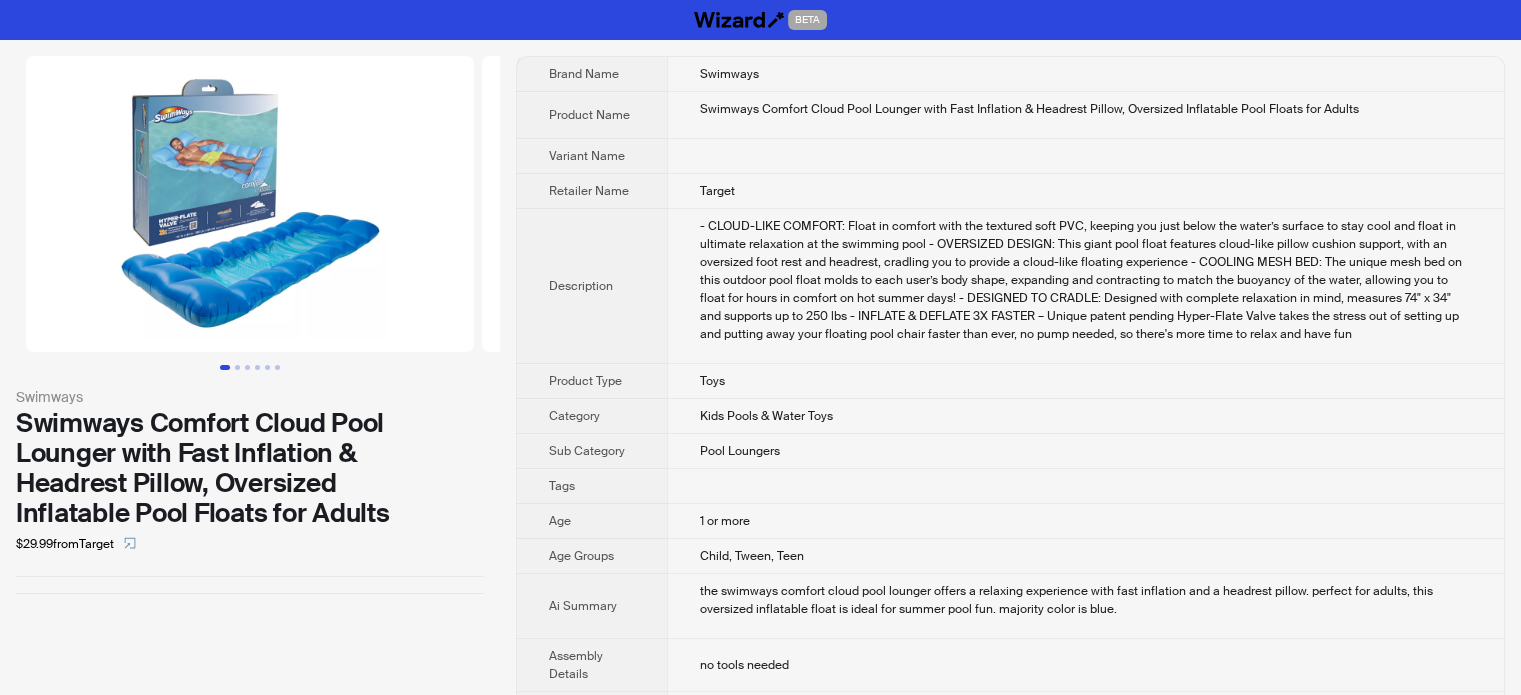 click on "- CLOUD-LIKE COMFORT: Float in comfort with the textured soft PVC, keeping you just below the water’s surface to stay cool and float in ultimate relaxation at the swimming pool
- OVERSIZED DESIGN: This giant pool float features cloud-like pillow cushion support, with an oversized foot rest and headrest, cradling you to provide a cloud-like floating experience
- COOLING MESH BED: The unique mesh bed on this outdoor pool float molds to each user’s body shape, expanding and contracting to match the buoyancy of the water, allowing you to float for hours in comfort on hot summer days!
- DESIGNED TO CRADLE: Designed with complete relaxation in mind, measures 74" x 34" and supports up to 250 lbs
- INFLATE & DEFLATE 3X FASTER – Unique patent pending Hyper-Flate Valve takes the stress out of setting up and putting away your floating pool chair faster than ever, no pump needed, so there's more time to relax and have fun" at bounding box center (1086, 280) 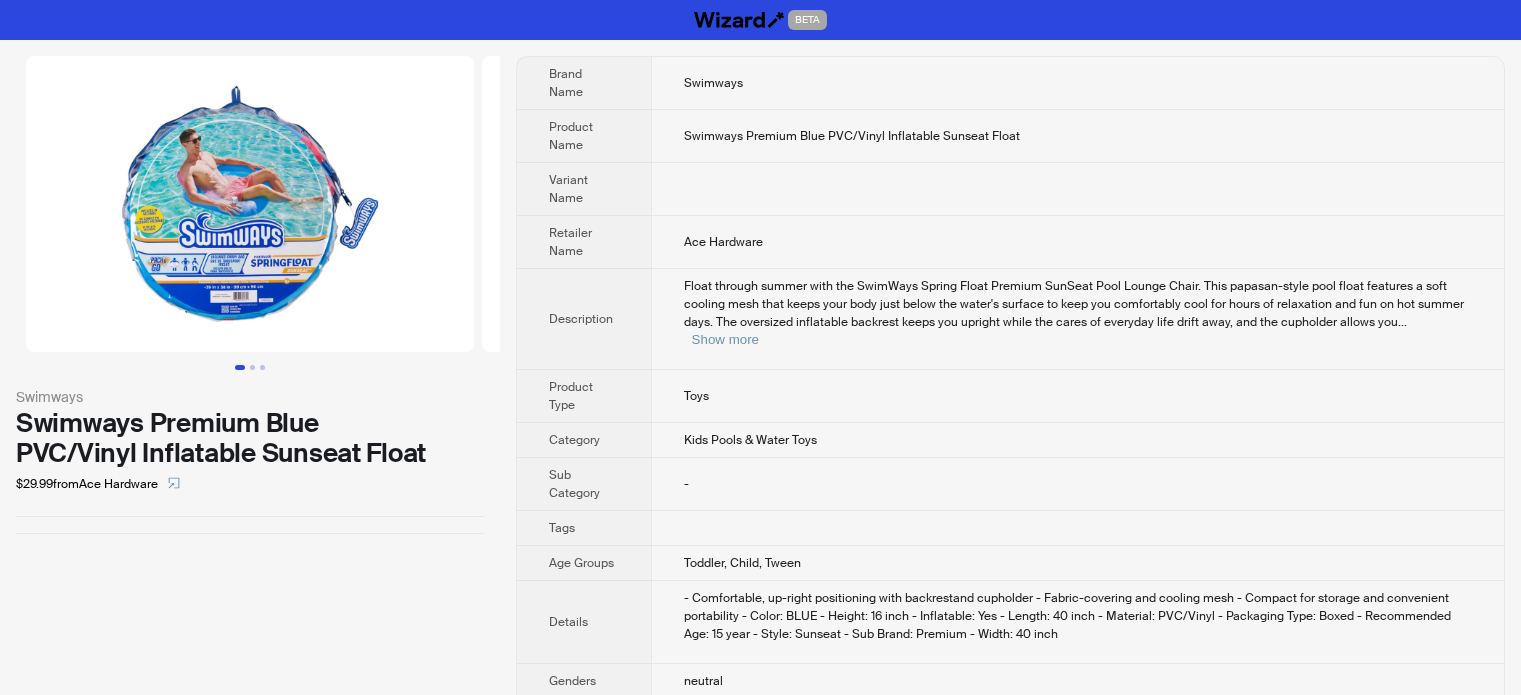 scroll, scrollTop: 0, scrollLeft: 0, axis: both 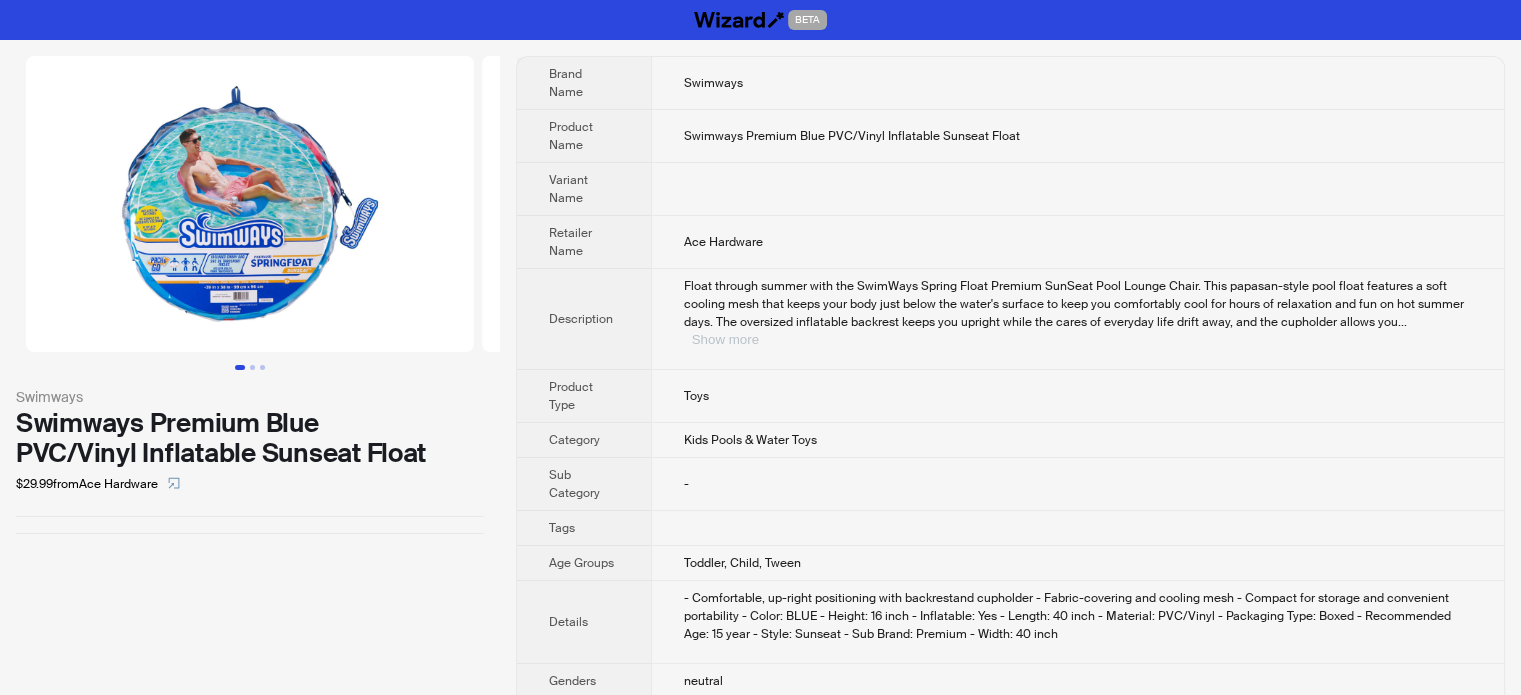 click on "Show more" at bounding box center [725, 339] 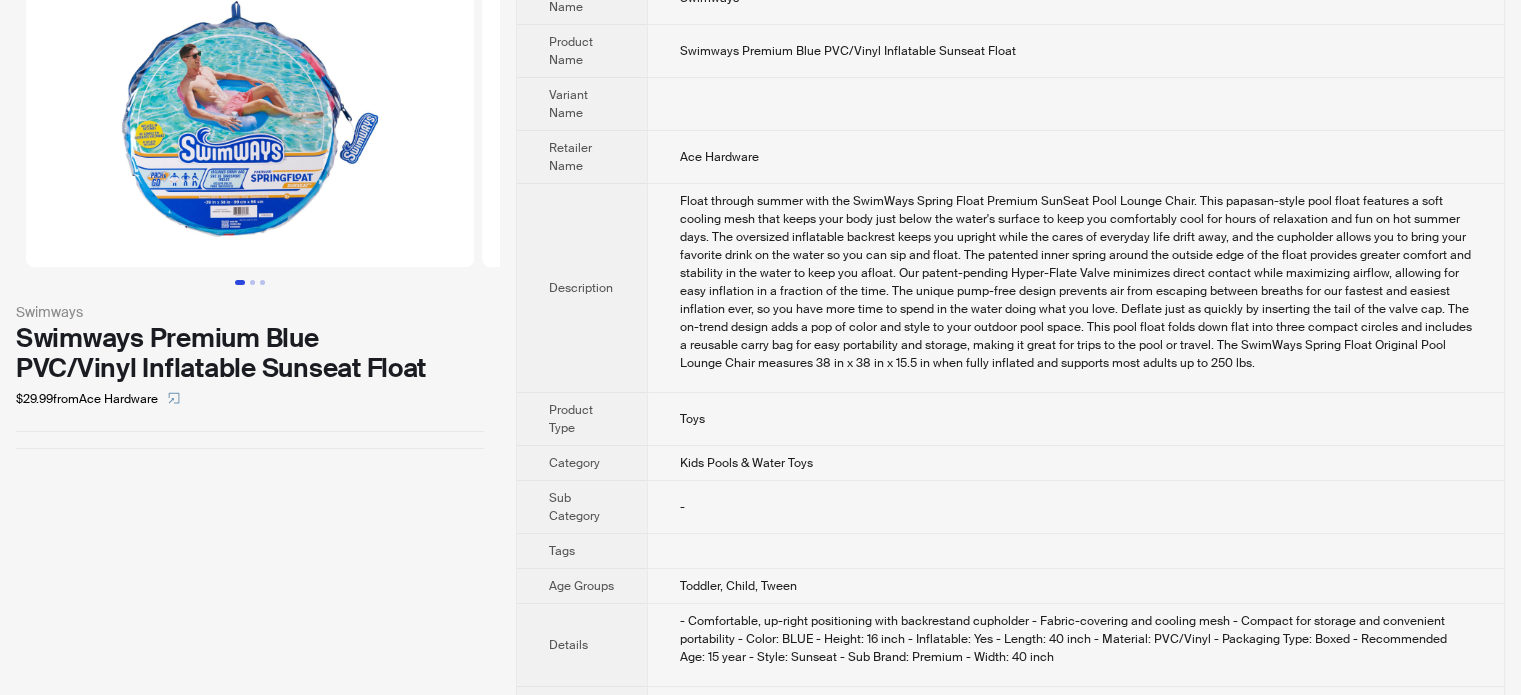 scroll, scrollTop: 0, scrollLeft: 0, axis: both 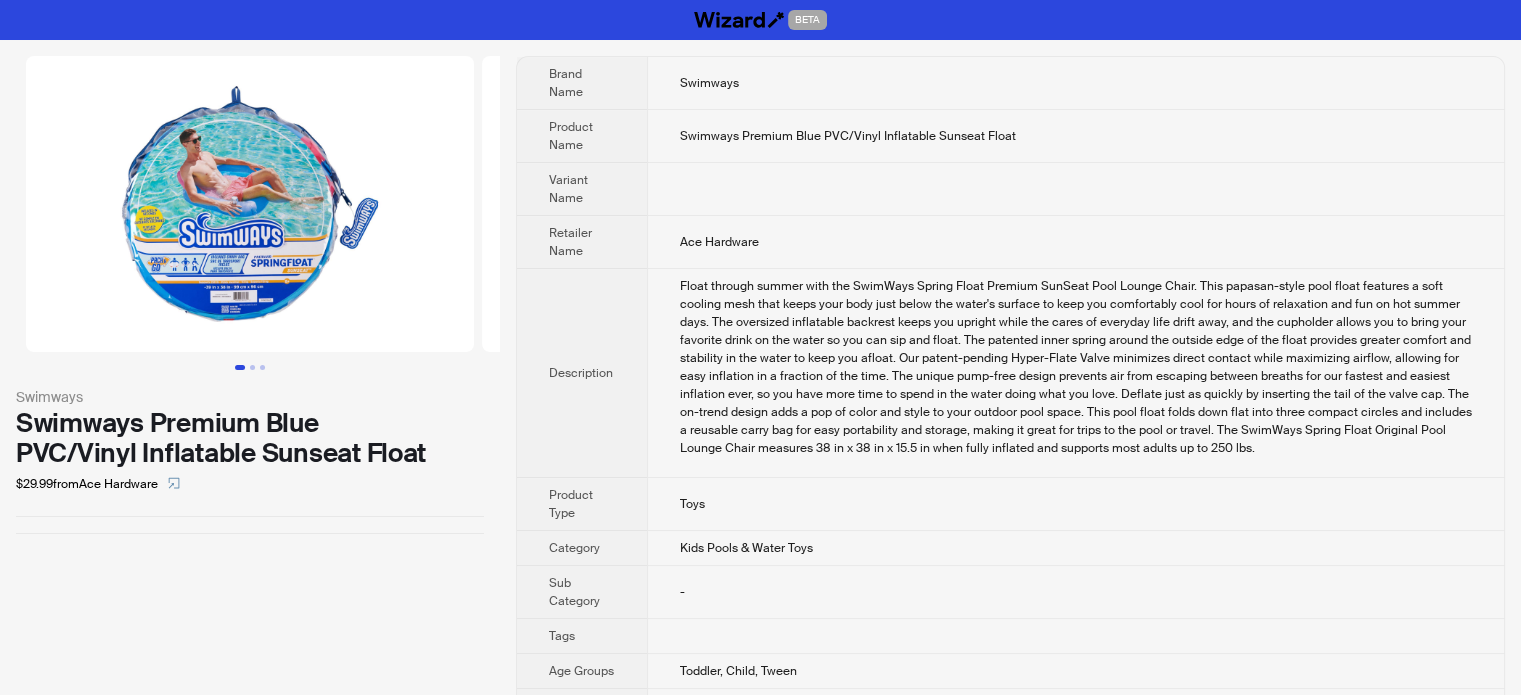 click on "Swimways Premium Blue PVC/Vinyl Inflatable Sunseat Float" at bounding box center [709, 83] 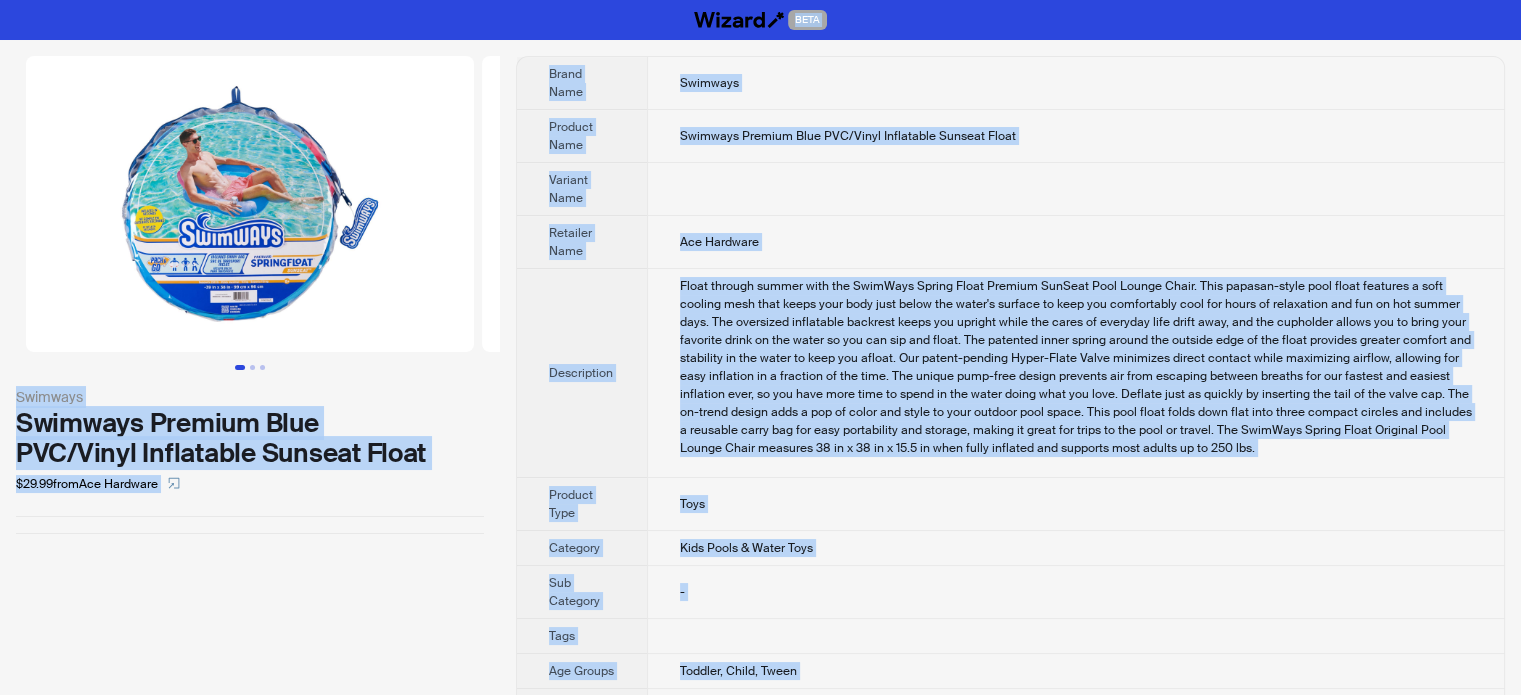 copy on "BETA Swimways Swimways Premium Blue PVC/Vinyl Inflatable Sunseat Float $29.99  from  Ace Hardware Brand Name Swimways Product Name Swimways Premium Blue PVC/Vinyl Inflatable Sunseat Float Variant Name Retailer Name Ace Hardware Description Float through summer with the SwimWays Spring Float Premium SunSeat Pool Lounge Chair. This papasan-style pool float features a soft cooling mesh that keeps your body just below the water's surface to keep you comfortably cool for hours of relaxation and fun on hot summer days. The oversized inflatable backrest keeps you upright while the cares of everyday life drift away, and the cupholder allows you to bring your favorite drink on the water so you can sip and float. The patented inner spring around the outside edge of the float provides greater comfort and stability in the water to keep you afloat. Our patent-pending Hyper-Flate Valve minimizes direct contact while maximizing airflow, allowing for easy inflation in a fraction of the time. The unique pump-free design pr..." 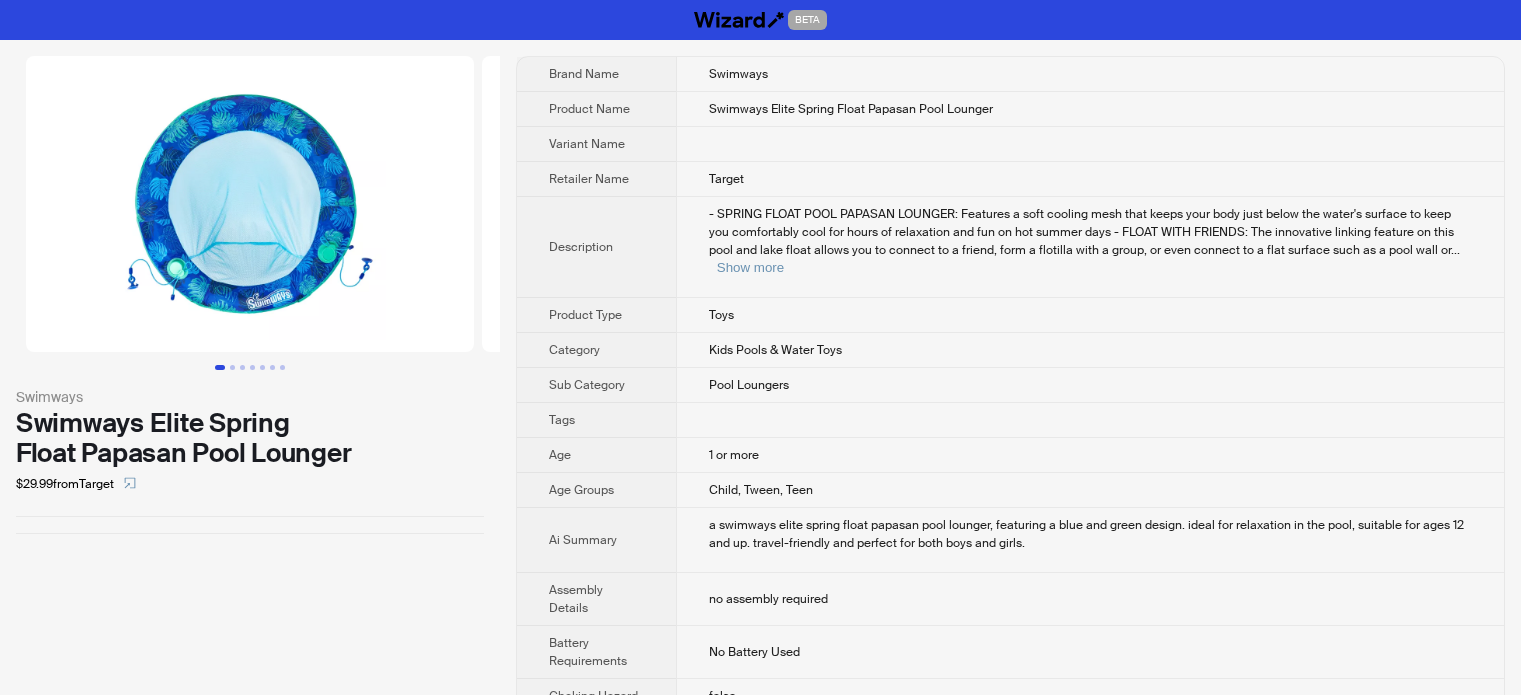 scroll, scrollTop: 0, scrollLeft: 0, axis: both 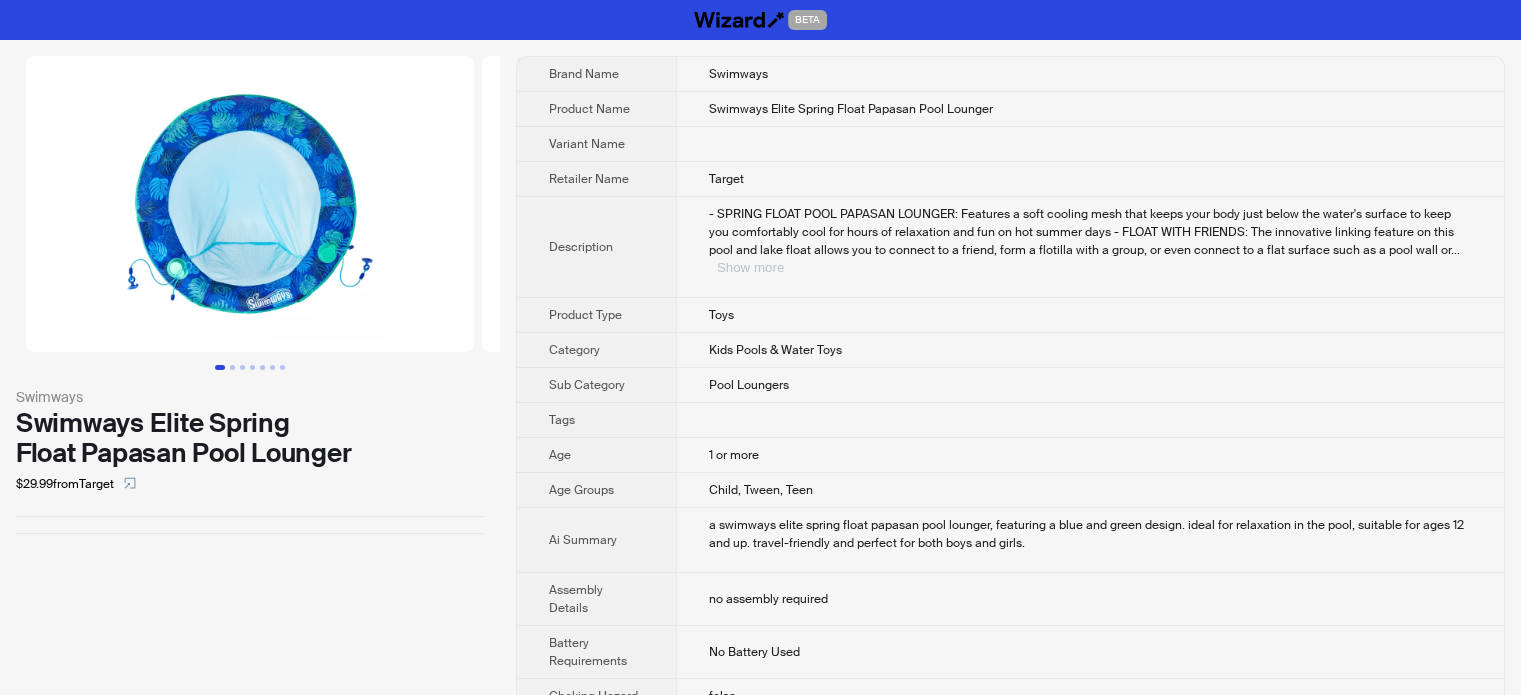 click on "Show more" at bounding box center (750, 267) 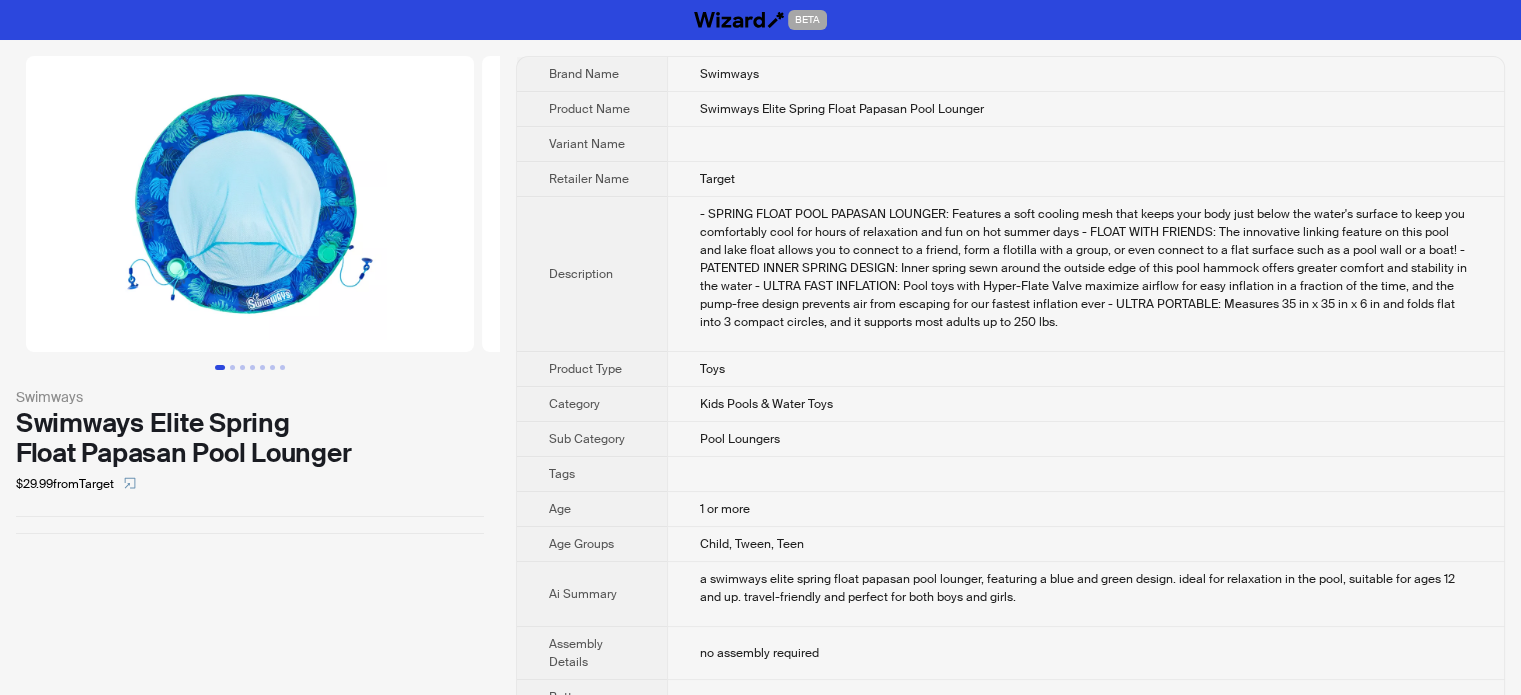 click on "Description" at bounding box center (592, 74) 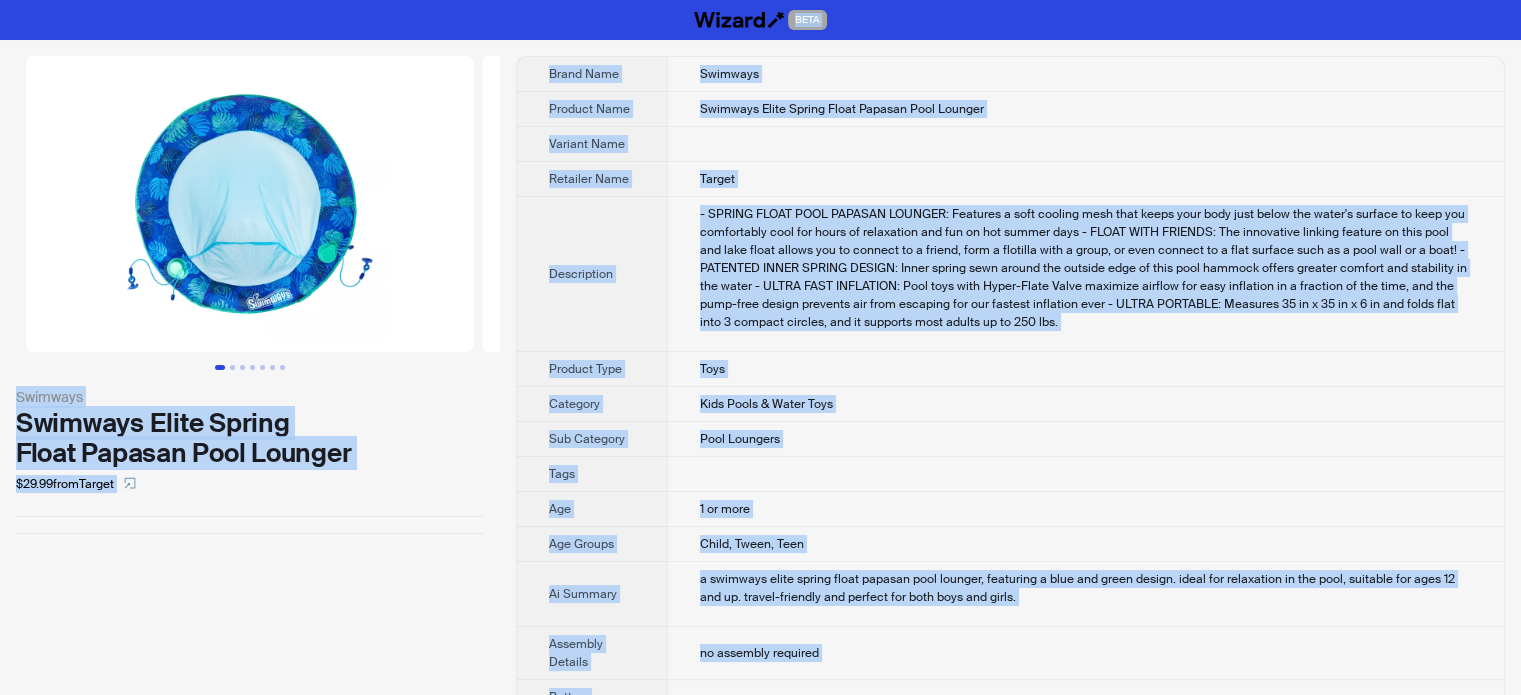 copy on "BETA Swimways Swimways Elite Spring Float Papasan Pool Lounger $29.99  from  Target Brand Name Swimways Product Name Swimways Elite Spring Float Papasan Pool Lounger Variant Name Retailer Name Target Description - SPRING FLOAT POOL PAPASAN LOUNGER: Features a soft cooling mesh that keeps your body just below the water's surface to keep you comfortably cool for hours of relaxation and fun on hot summer days
- FLOAT WITH FRIENDS: The innovative linking feature on this pool and lake float allows you to connect to a friend, form a flotilla with a group, or even connect to a flat surface such as a pool wall or a boat!
- PATENTED INNER SPRING DESIGN: Inner spring sewn around the outside edge of this pool hammock offers greater comfort and stability in the water
- ULTRA FAST INFLATION: Pool toys with Hyper-Flate Valve maximize airflow for easy inflation in a fraction of the time, and the pump-free design prevents air from escaping for our fastest inflation ever
- ULTRA PORTABLE: Measures 35 in x 35 in x 6 in and ..." 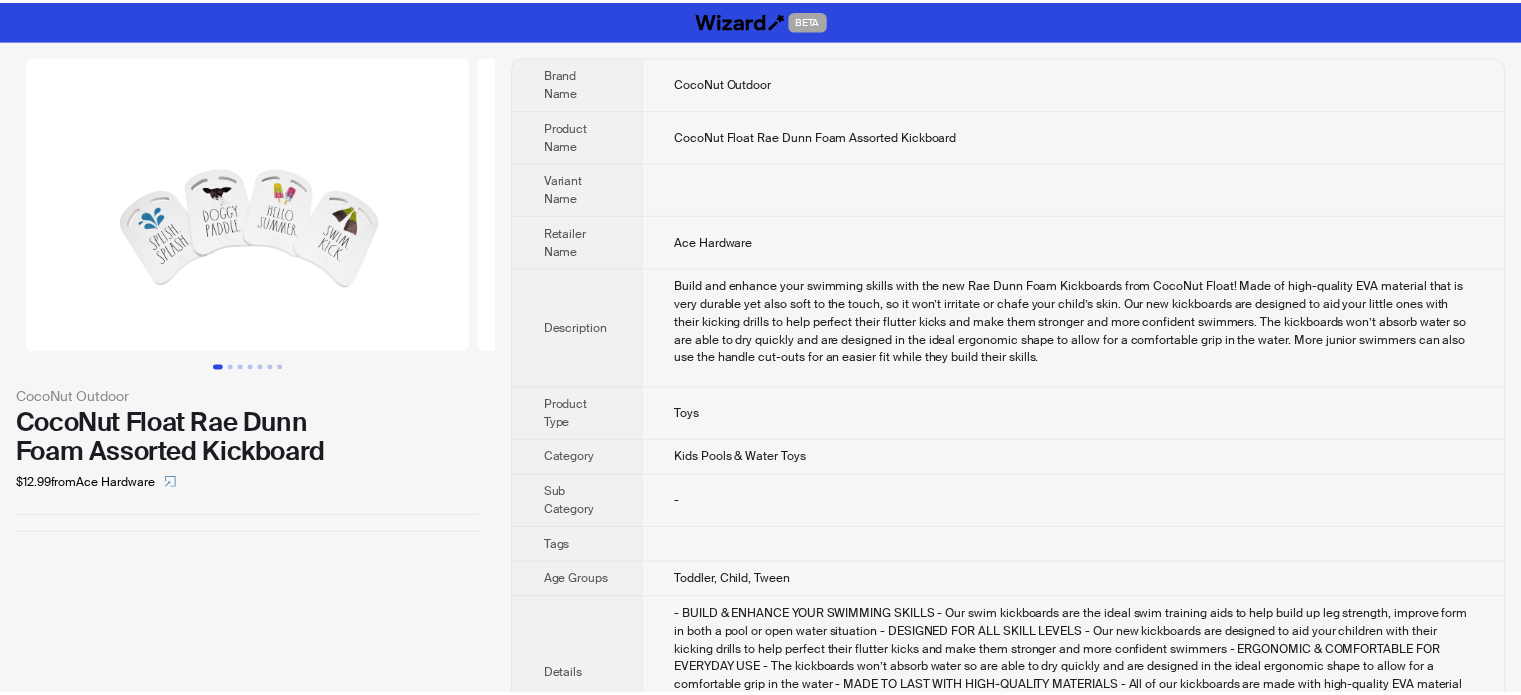 scroll, scrollTop: 0, scrollLeft: 0, axis: both 